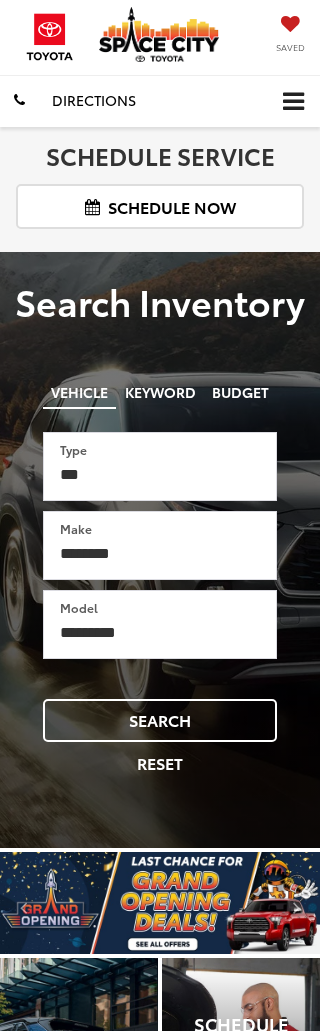 scroll, scrollTop: 0, scrollLeft: 0, axis: both 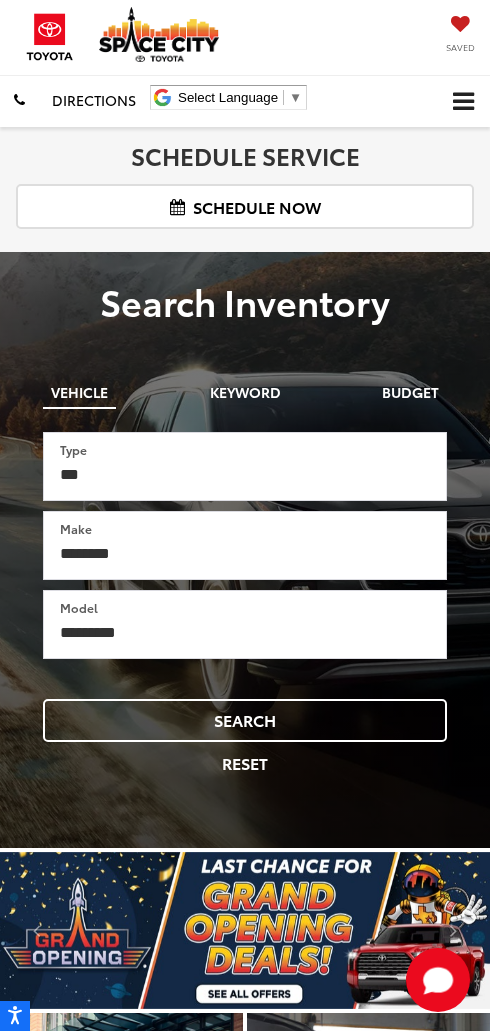 click at bounding box center [463, 102] 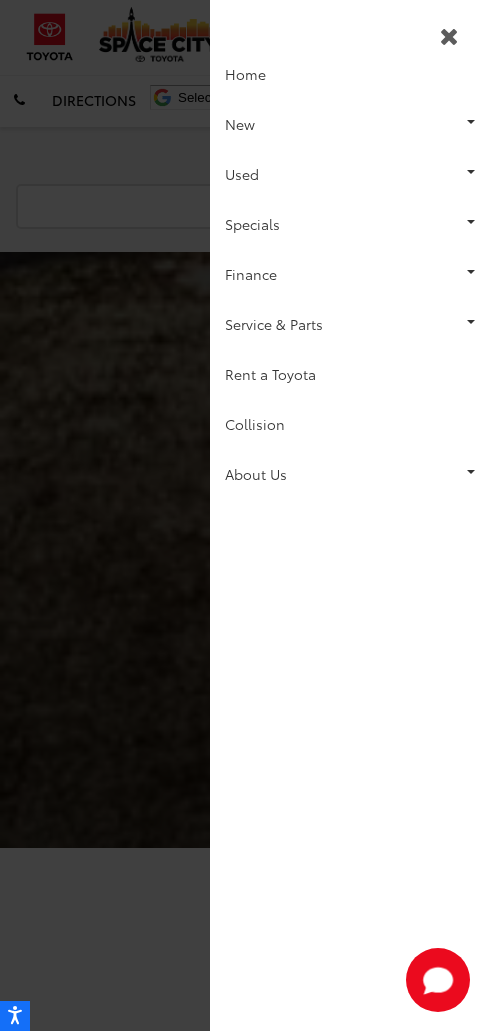 click on "Used" at bounding box center [350, 174] 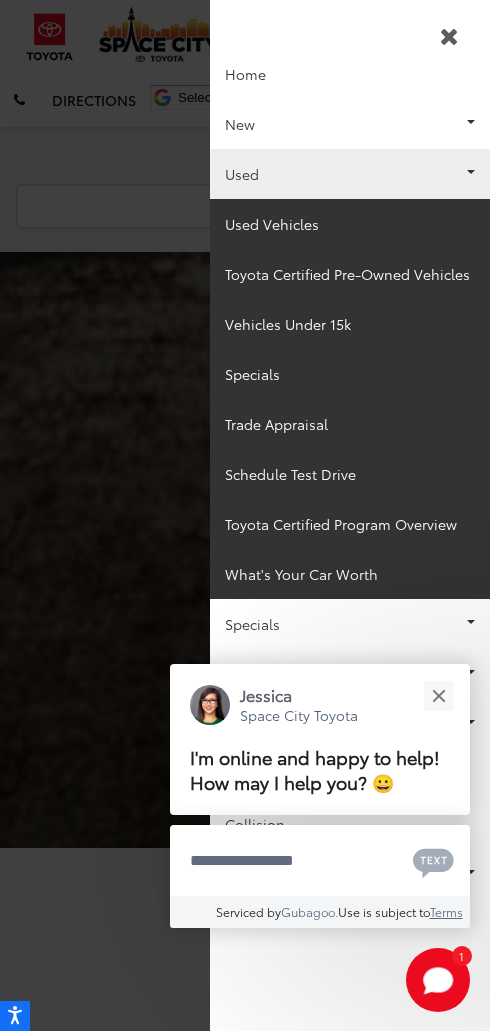 click on "Specials" at bounding box center (350, 624) 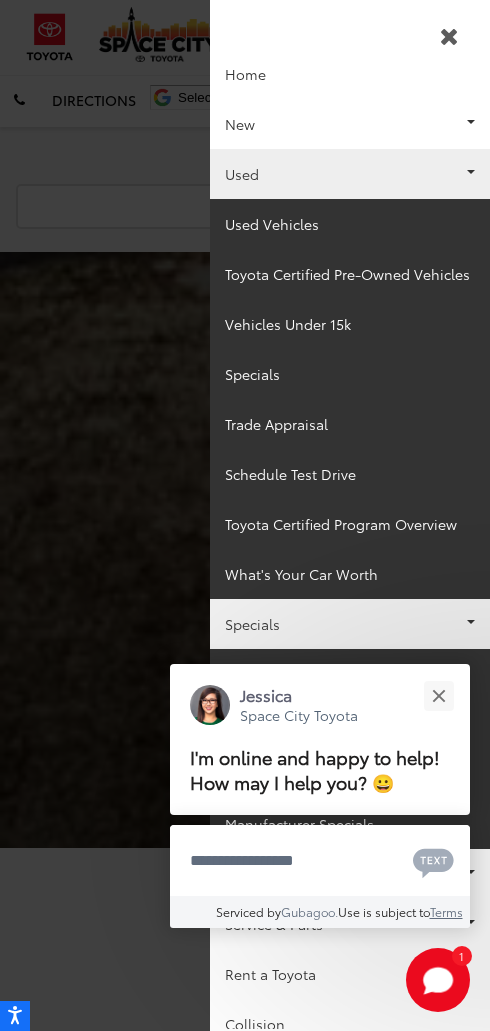 click on "Specials" at bounding box center (350, 624) 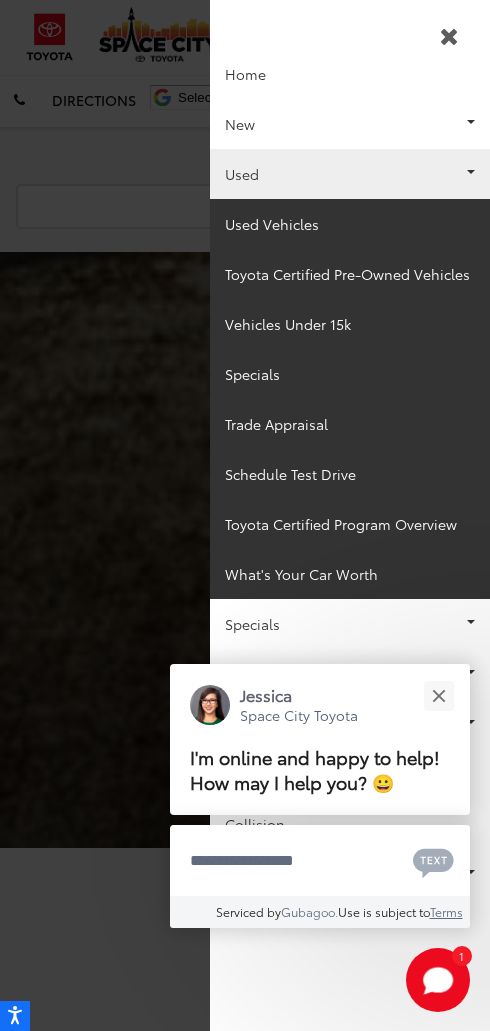 click at bounding box center [438, 695] 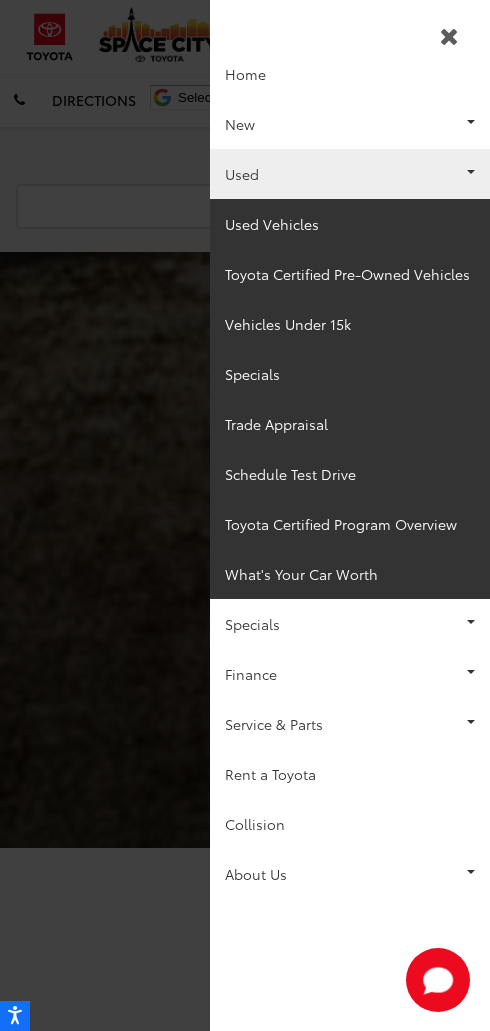 click on "Specials" at bounding box center (350, 624) 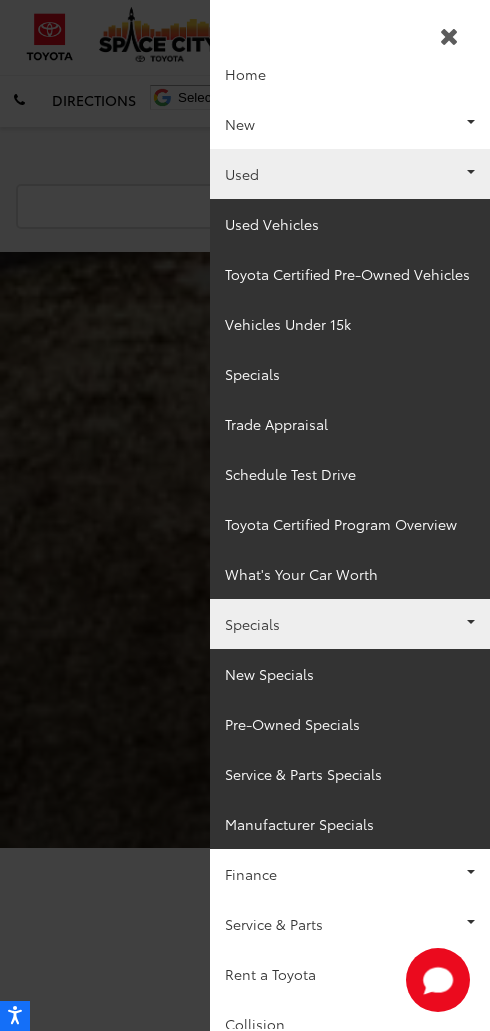 click on "Pre-Owned Specials" at bounding box center [350, 724] 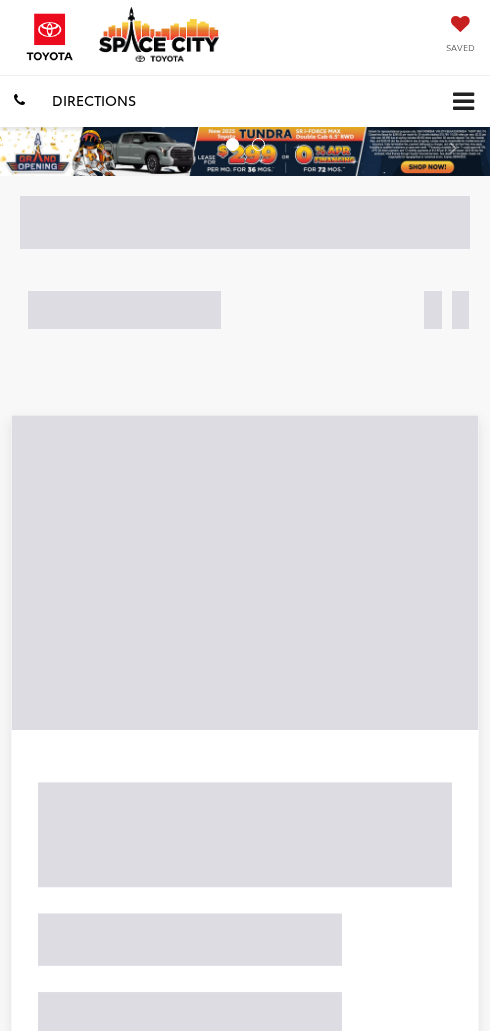 scroll, scrollTop: 0, scrollLeft: 0, axis: both 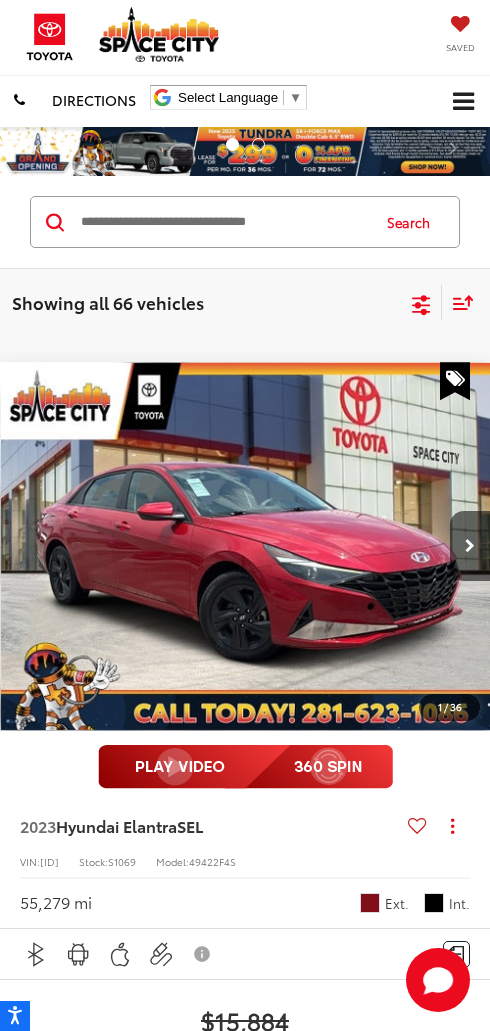 click on "Sort" at bounding box center [458, 302] 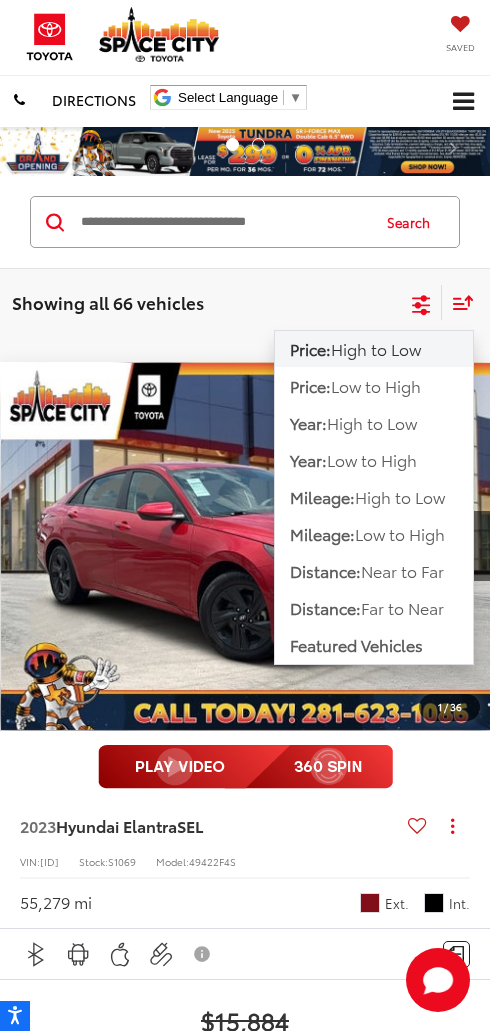 click on "Low to High" at bounding box center [376, 385] 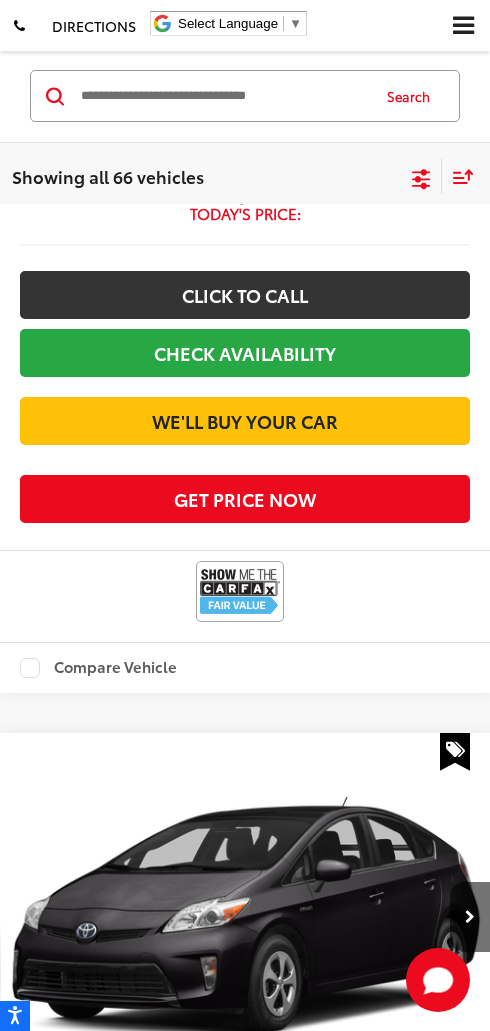 scroll, scrollTop: 6662, scrollLeft: 0, axis: vertical 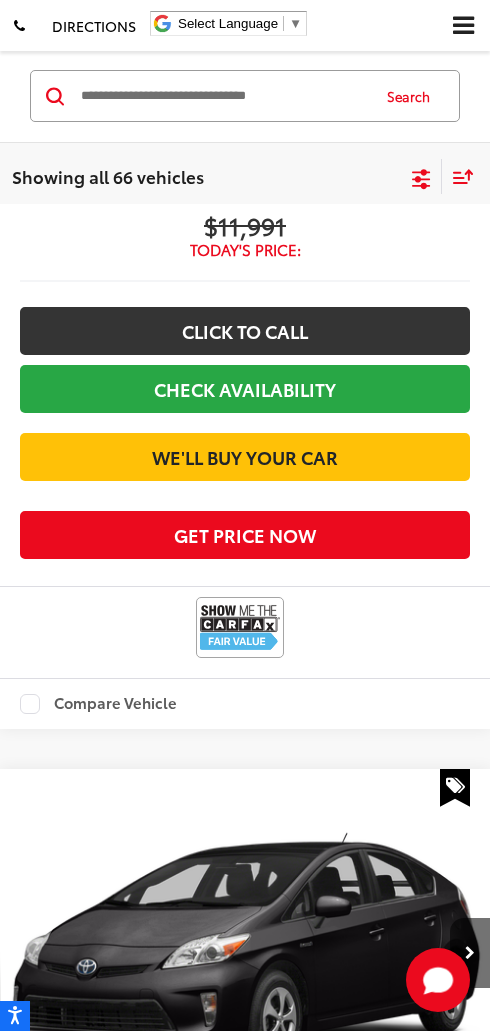 click 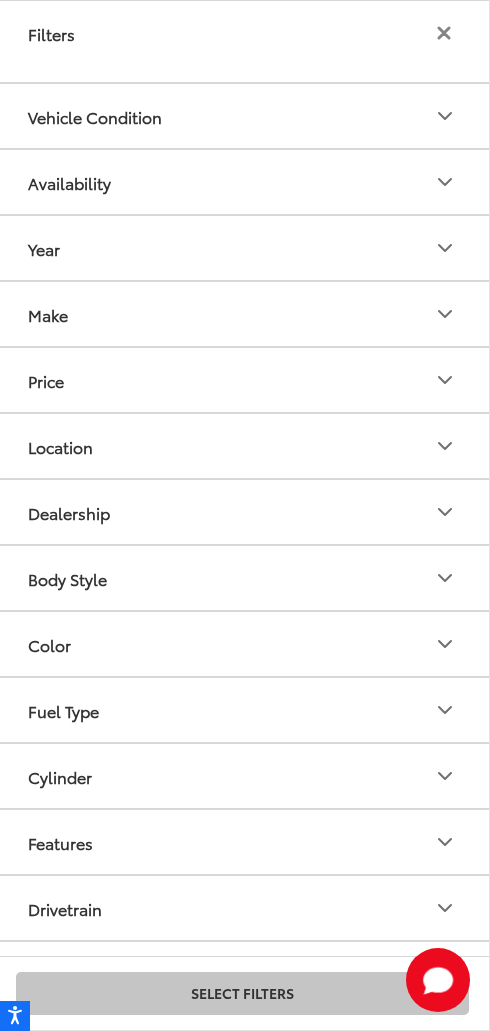 scroll, scrollTop: 108, scrollLeft: 0, axis: vertical 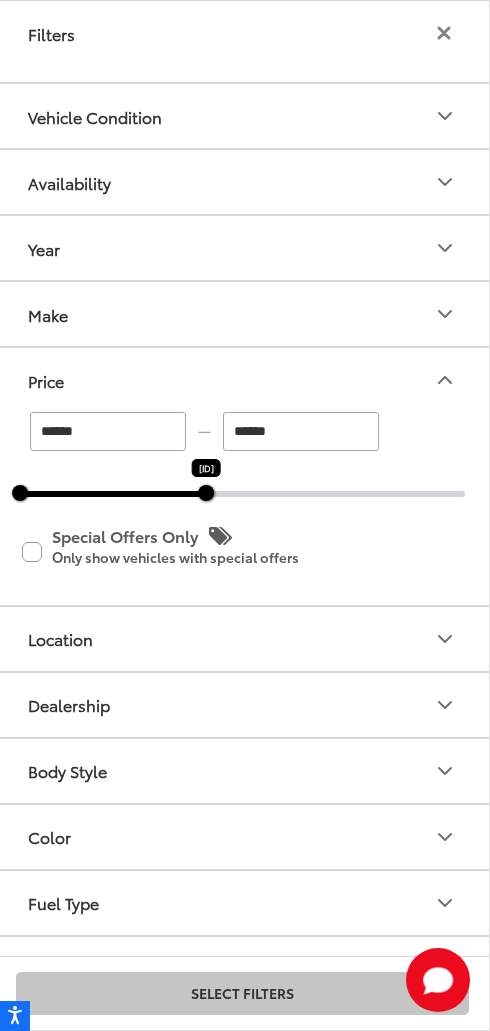 type on "******" 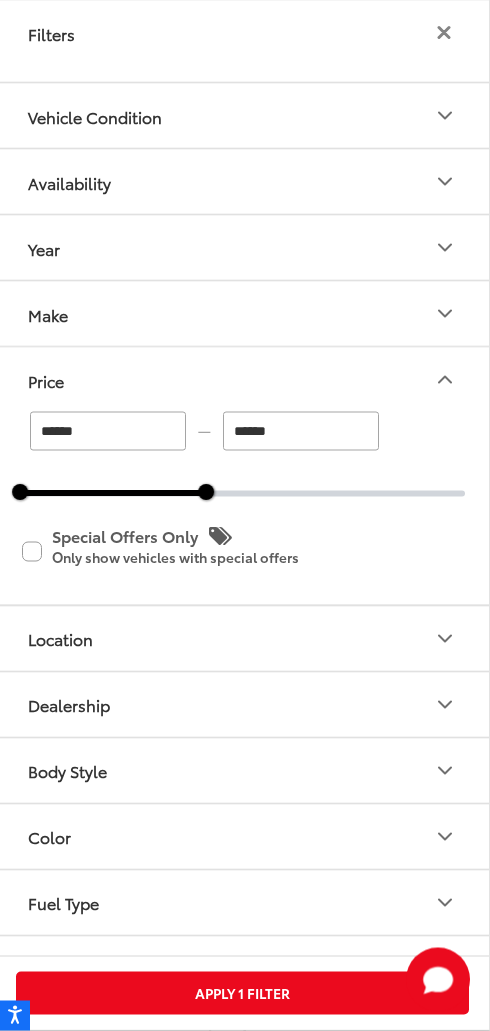 scroll, scrollTop: 98, scrollLeft: 0, axis: vertical 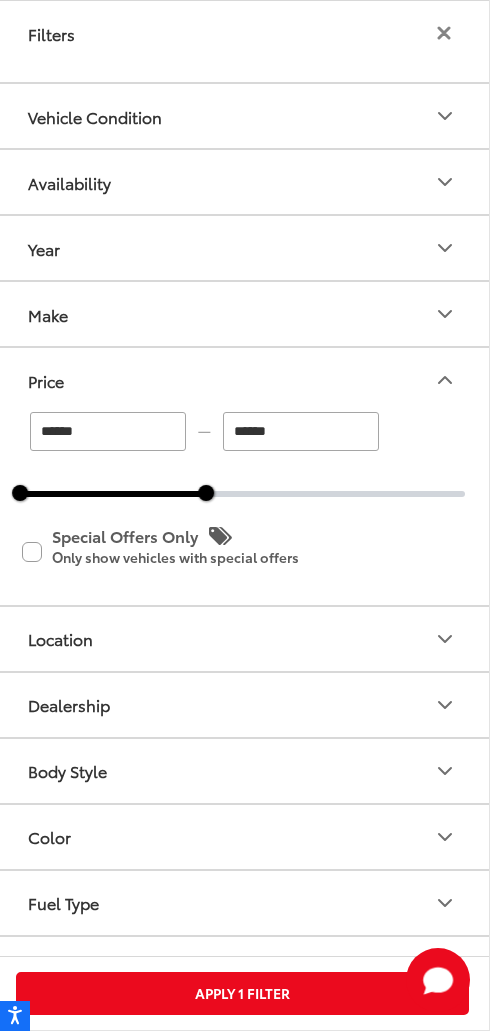 click on "Location" at bounding box center [242, 639] 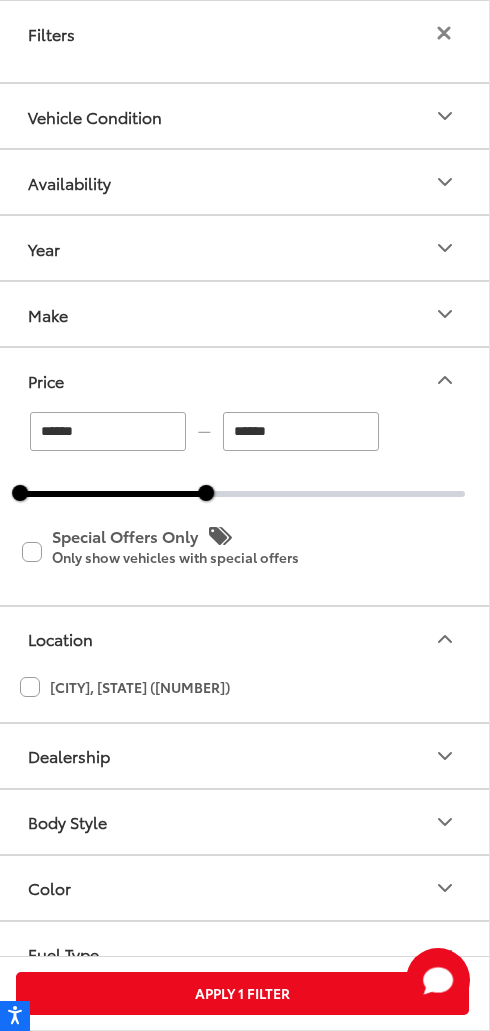 click on "Apply 1 Filter" at bounding box center [242, 993] 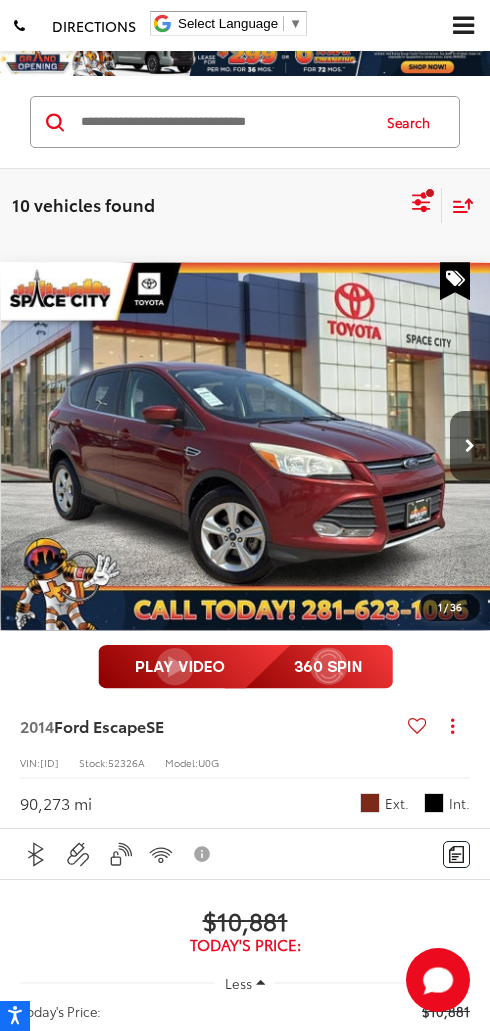 click 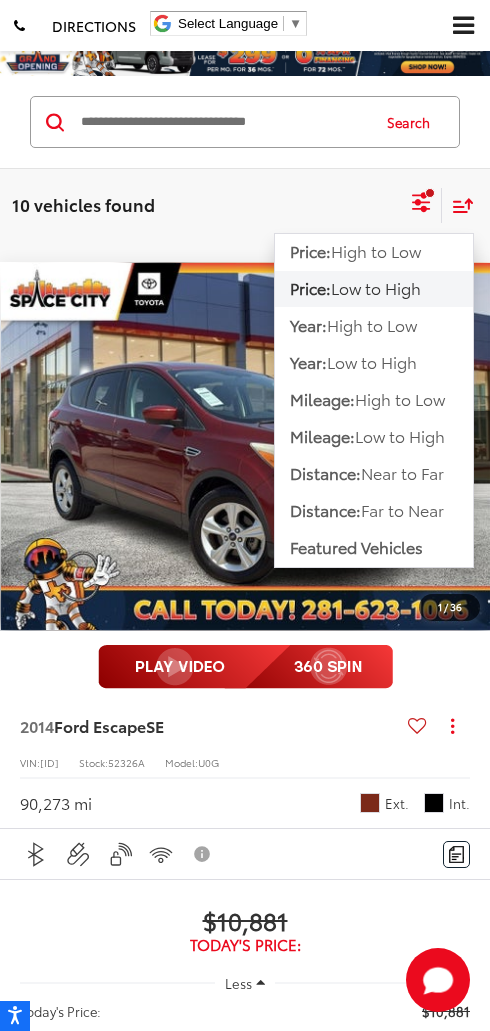click on "High to Low" at bounding box center (372, 324) 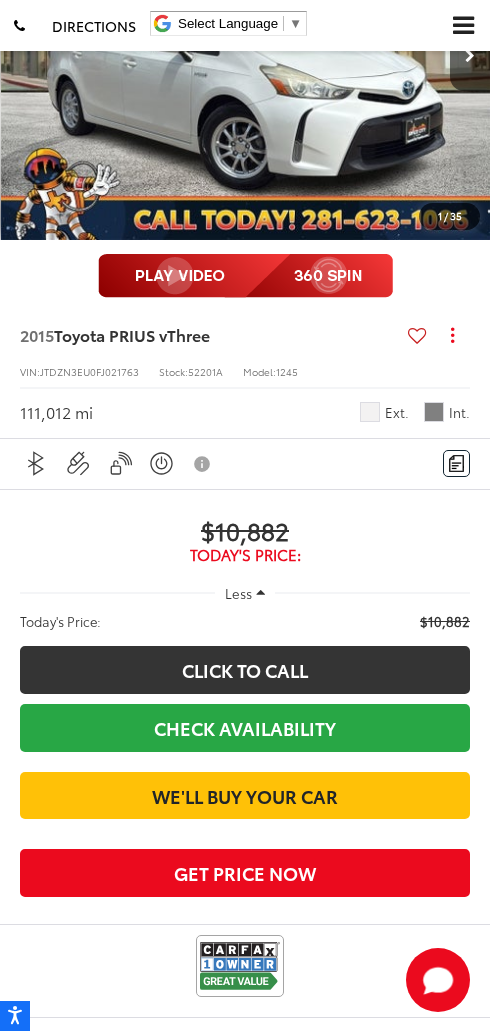 scroll, scrollTop: 6427, scrollLeft: 0, axis: vertical 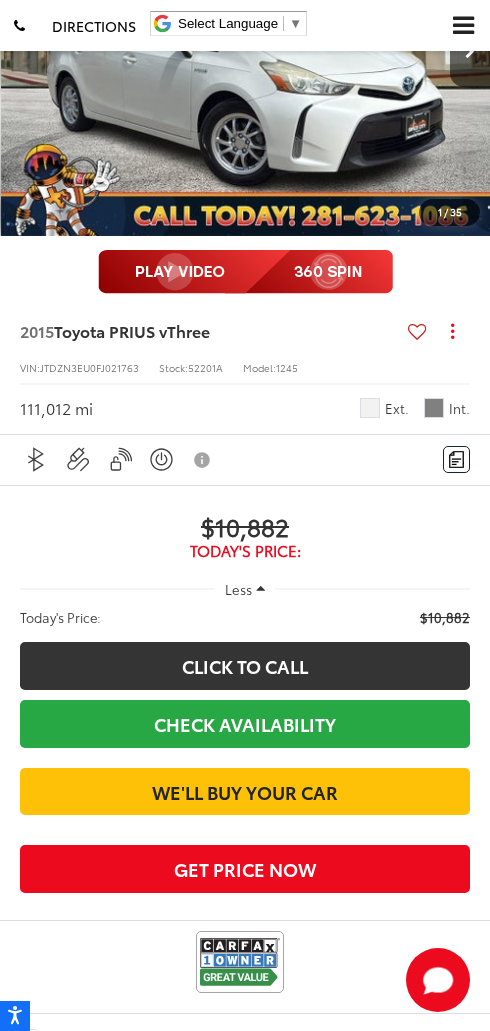 click at bounding box center (470, 52) 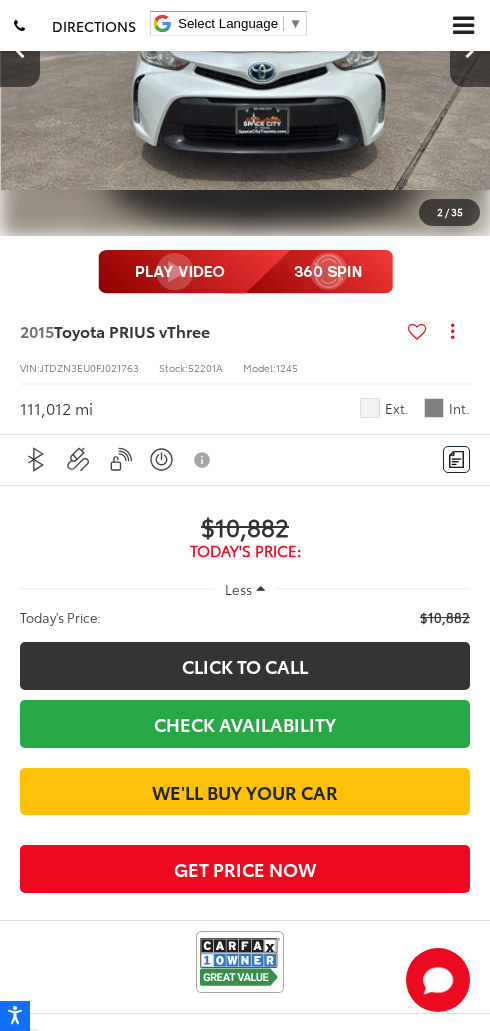 click at bounding box center (470, 52) 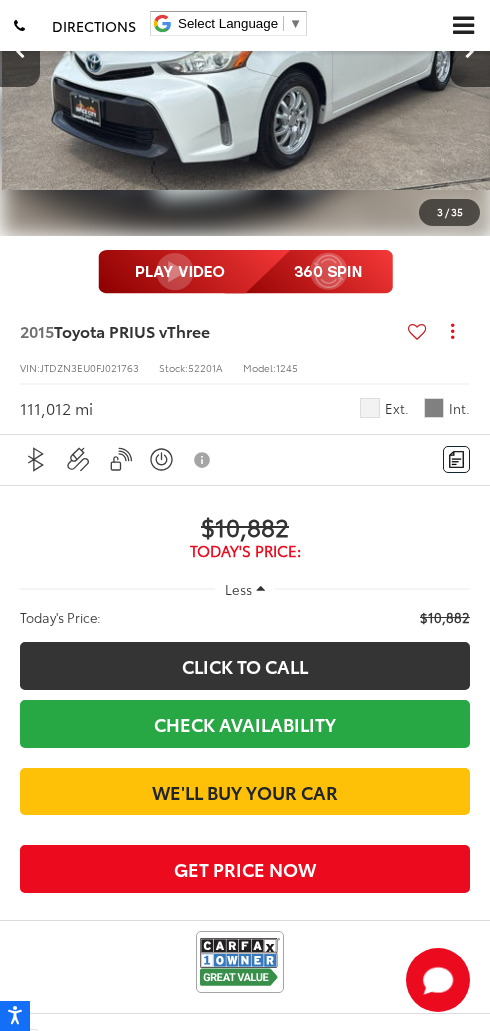 scroll, scrollTop: 0, scrollLeft: 986, axis: horizontal 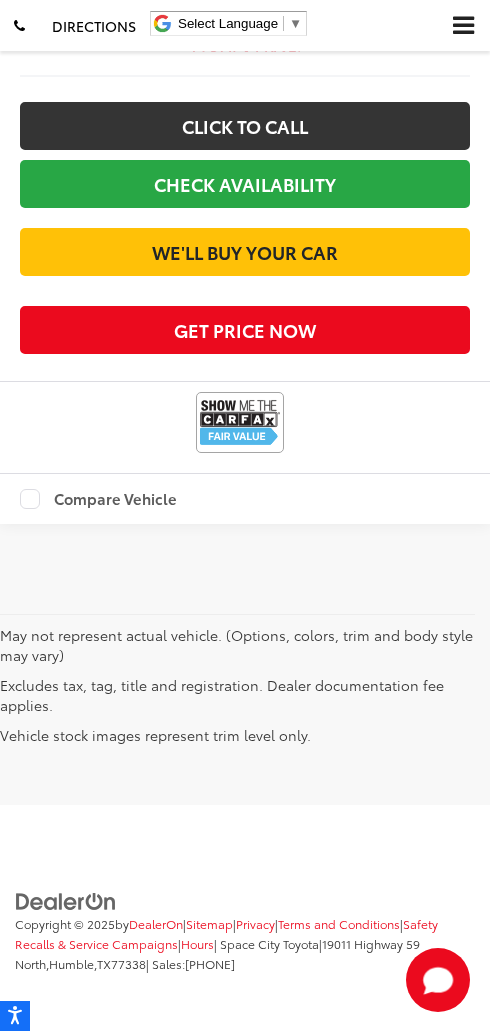 click at bounding box center [463, 26] 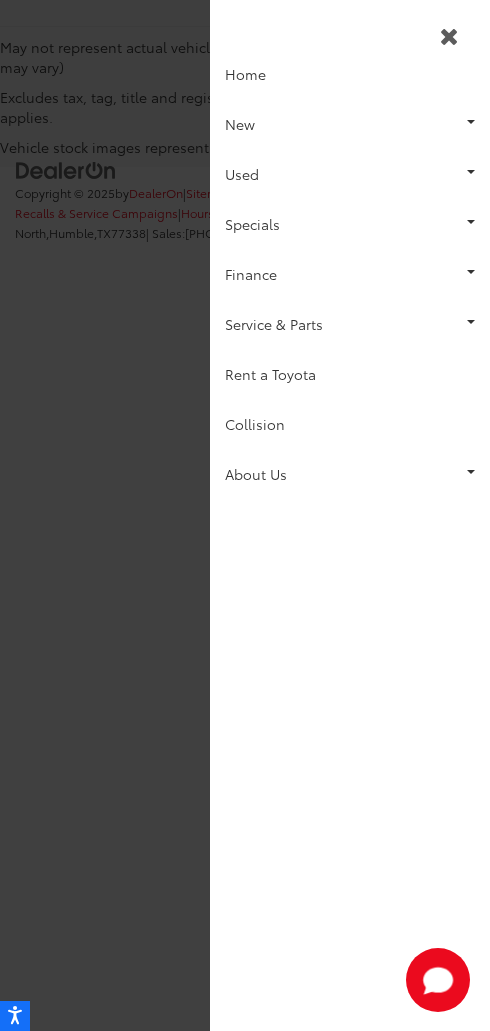 click on "Used" at bounding box center [350, 174] 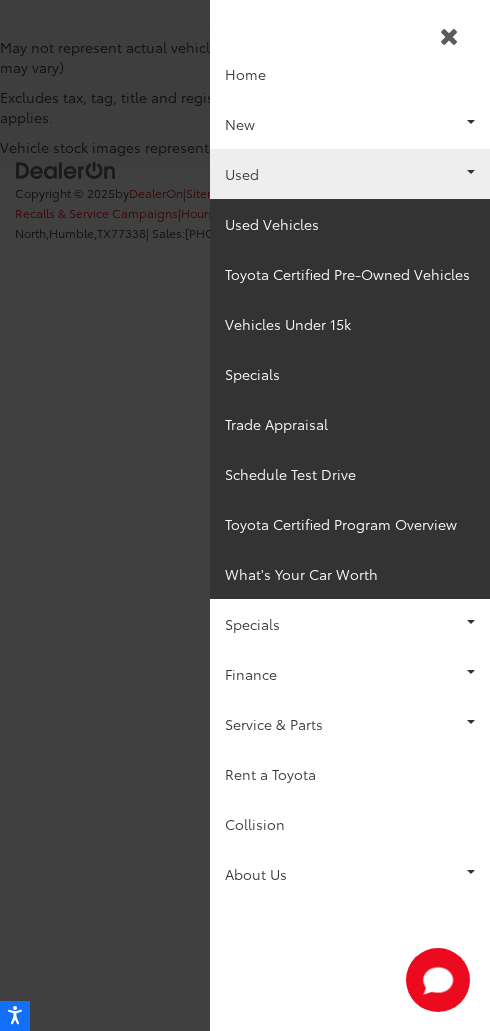 click on "Used Vehicles" at bounding box center (350, 224) 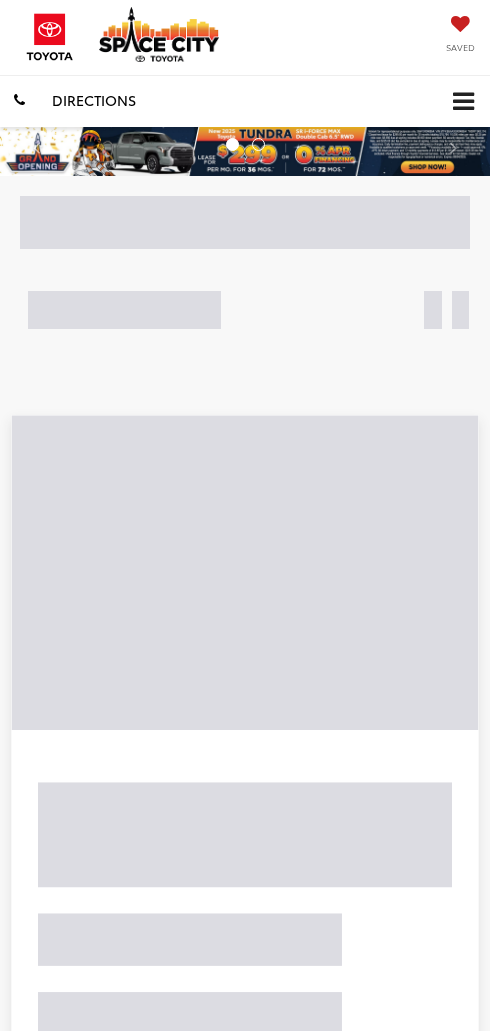 scroll, scrollTop: 0, scrollLeft: 0, axis: both 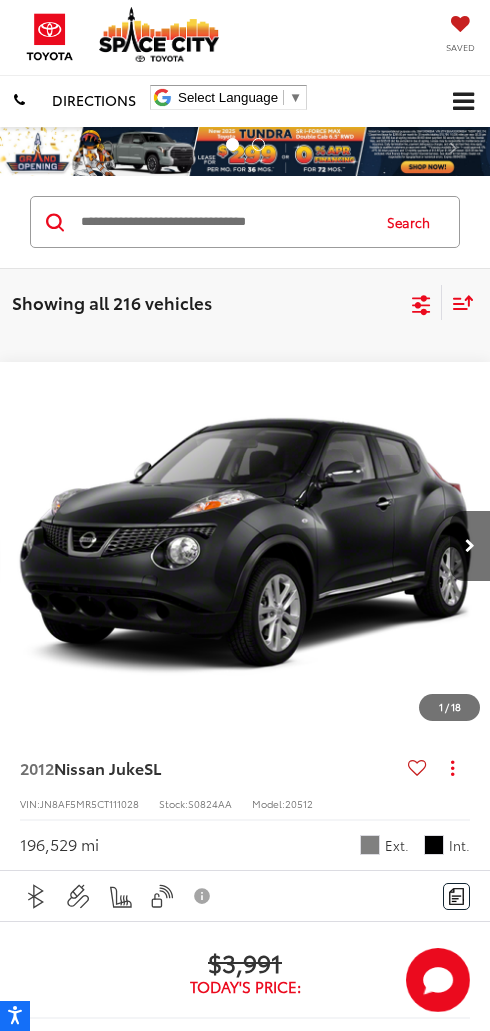 click 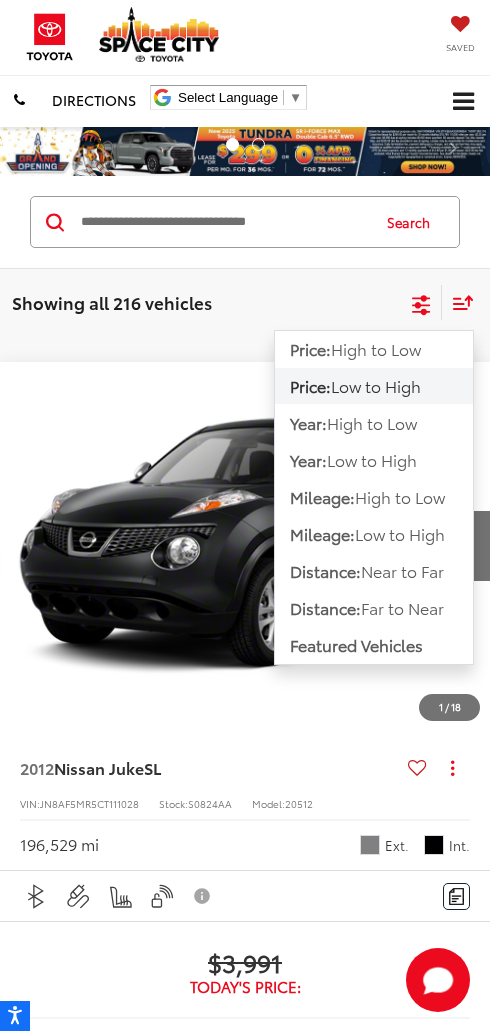 click on "Low to High" at bounding box center [376, 385] 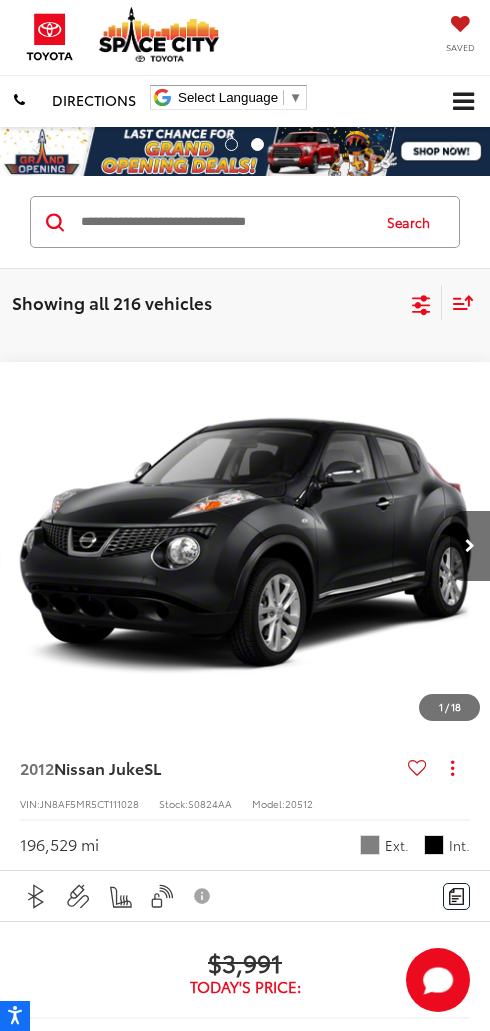 click 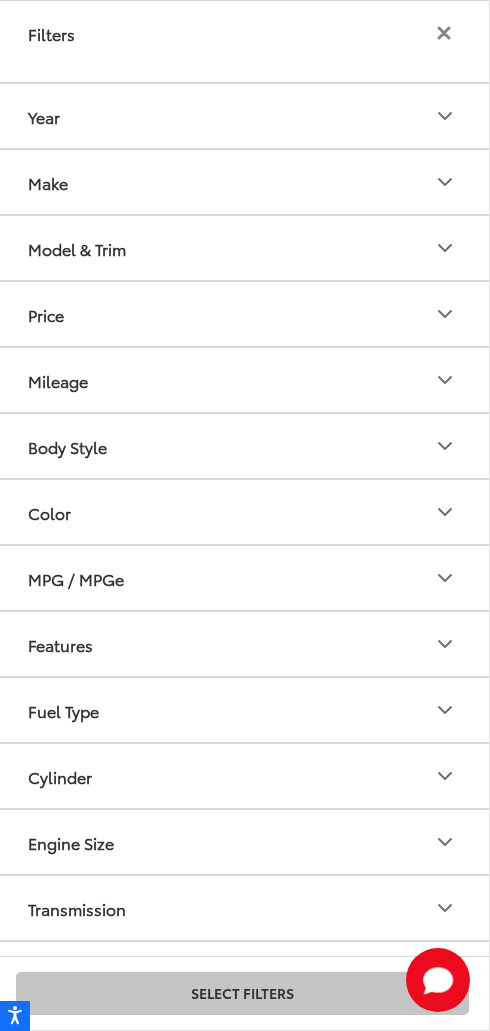 click 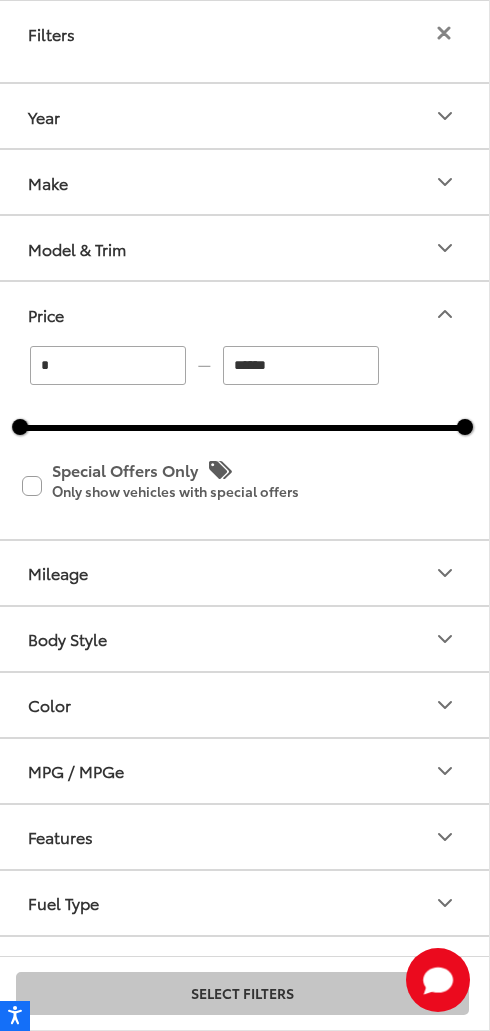 click on "******" at bounding box center [301, 365] 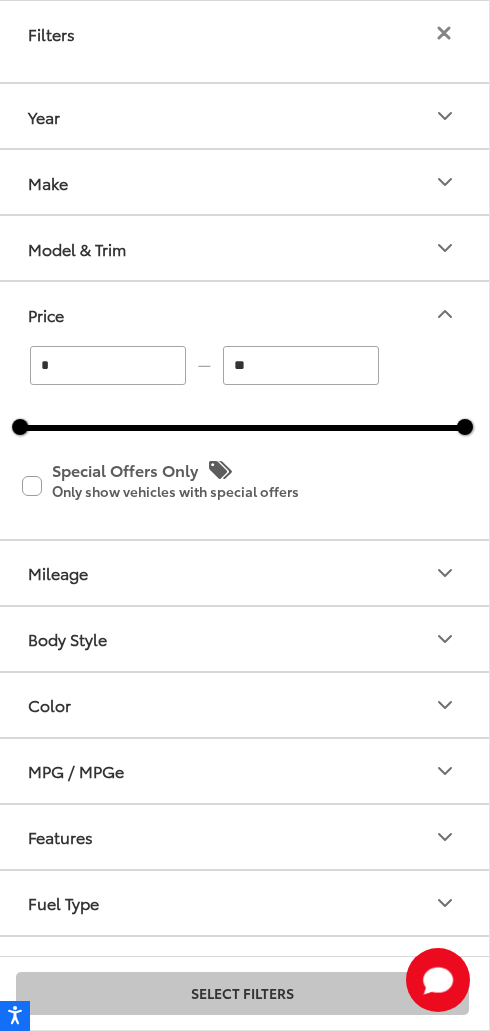 type on "*" 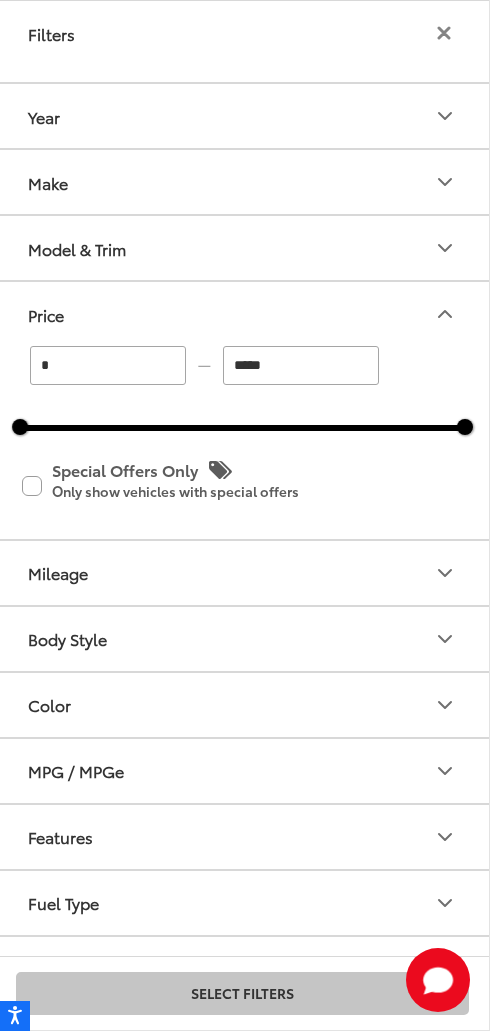 click on "Model & Trim" at bounding box center (242, 248) 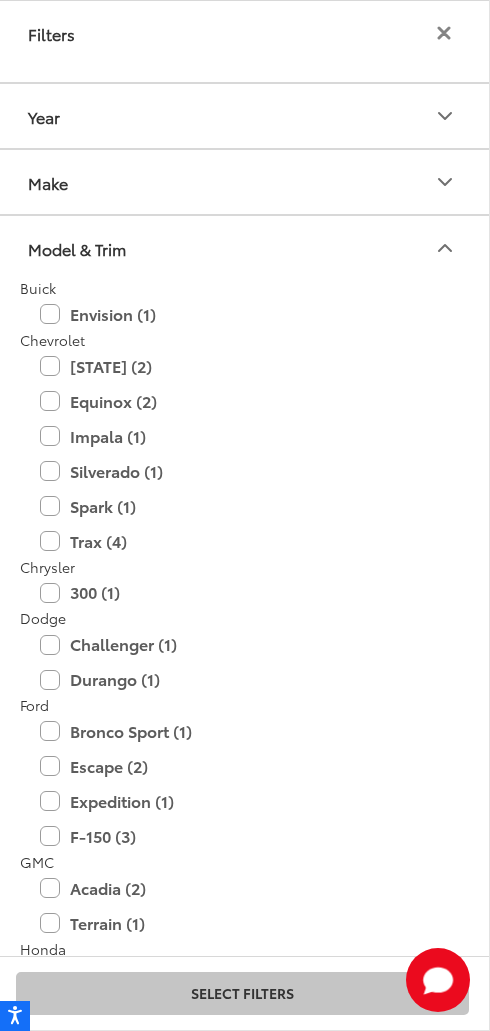type on "******" 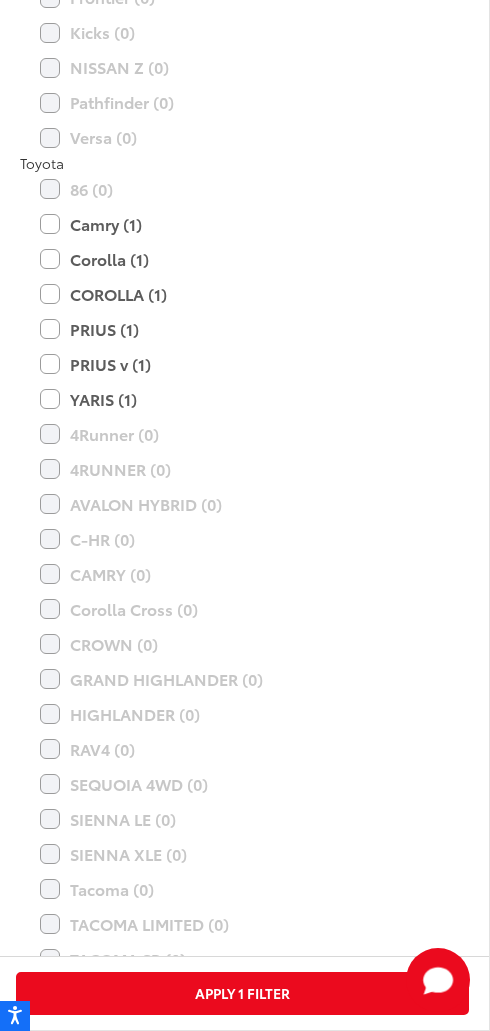 scroll, scrollTop: 1613, scrollLeft: 0, axis: vertical 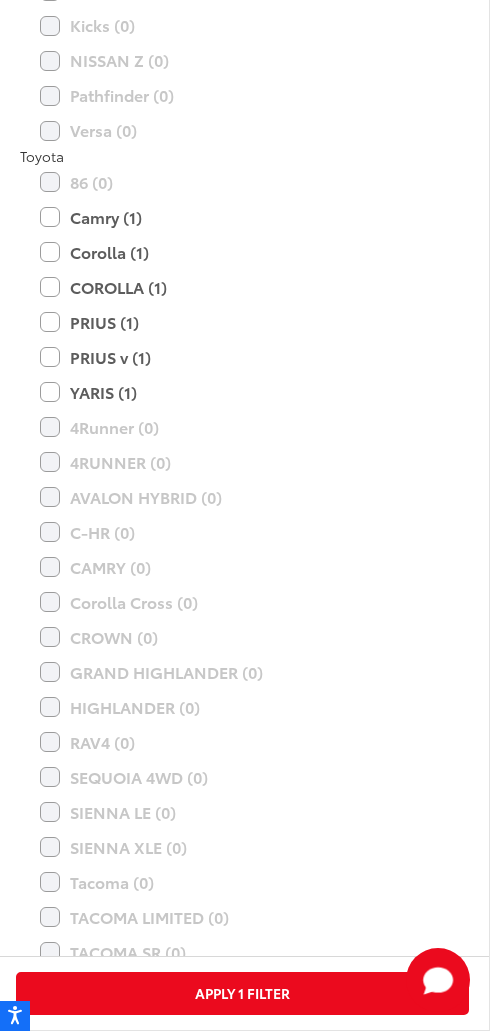 click on "Camry (1)" at bounding box center (242, 217) 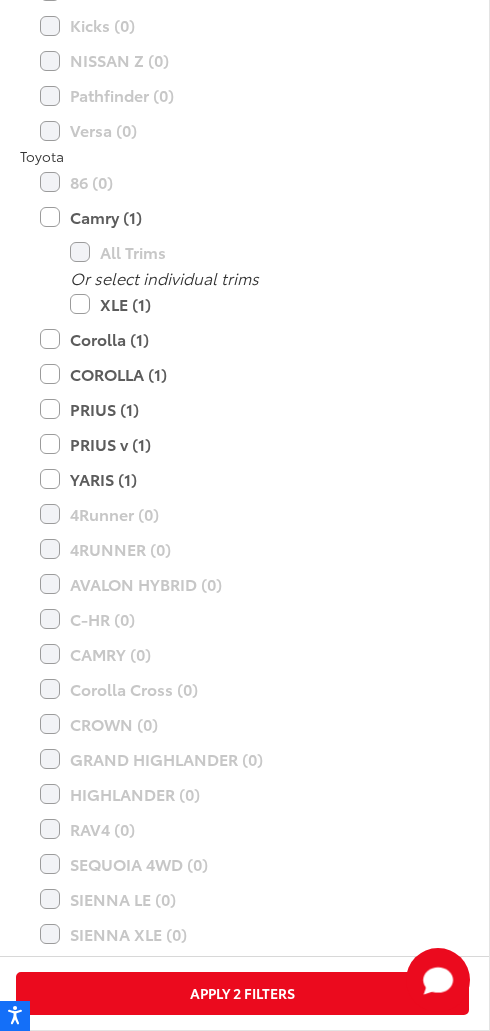 click on "Corolla (1)" at bounding box center [242, 339] 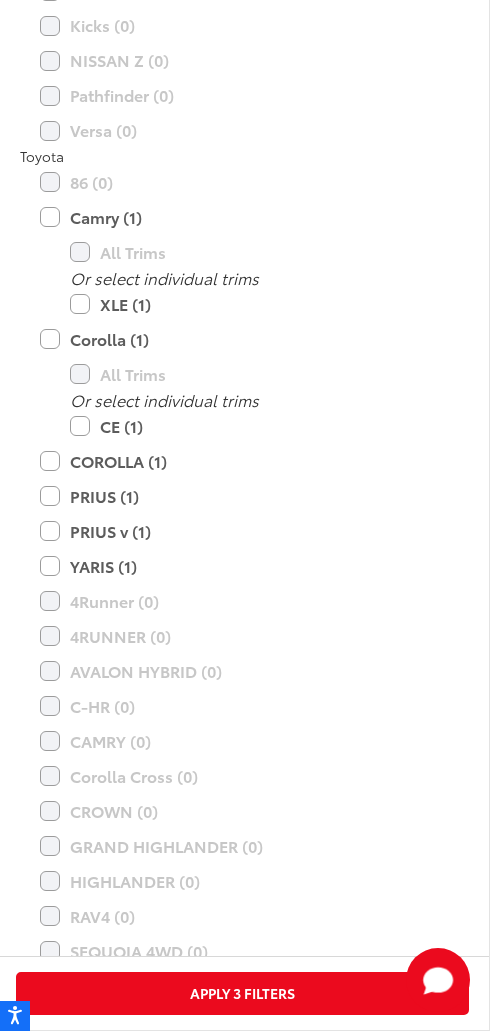 click on "COROLLA (1)" at bounding box center [242, 461] 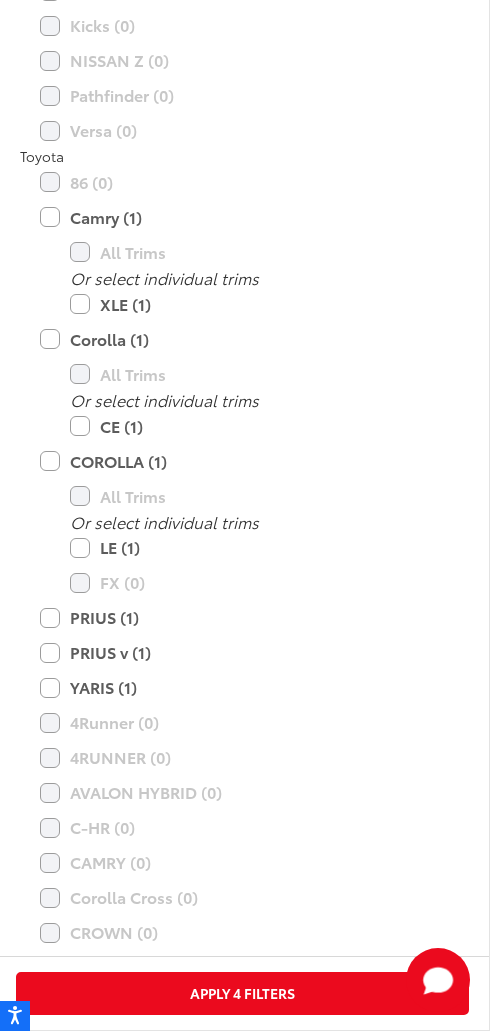 click on "PRIUS (1)" at bounding box center [242, 617] 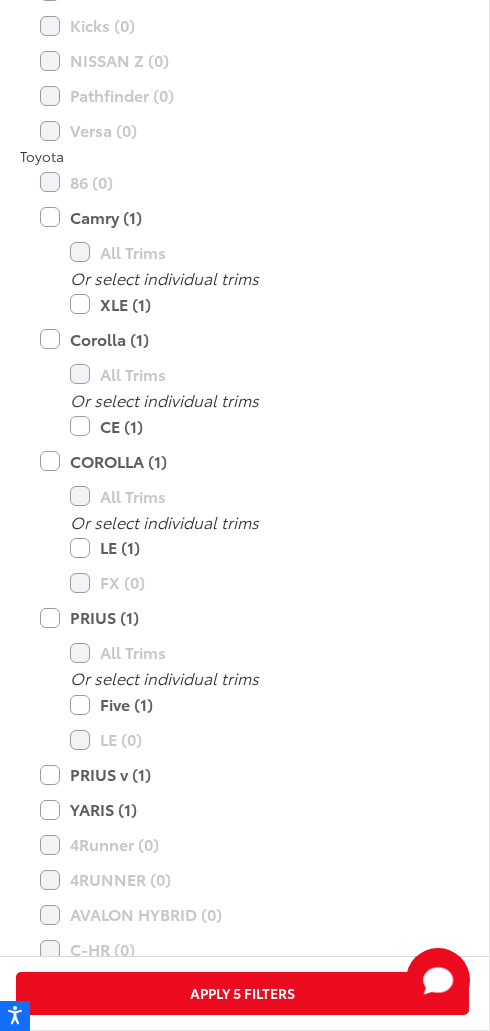 click on "PRIUS v (1)" at bounding box center (242, 774) 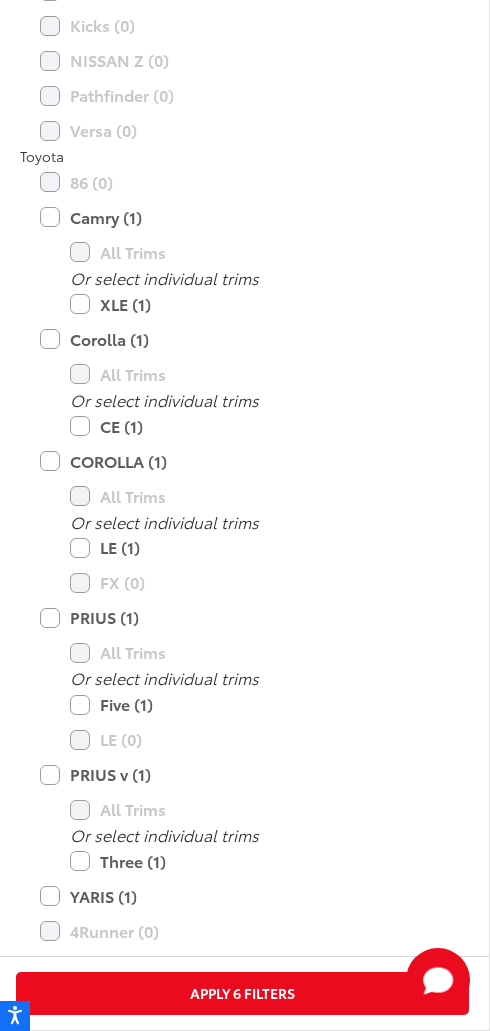 click on "YARIS (1)" at bounding box center [242, 896] 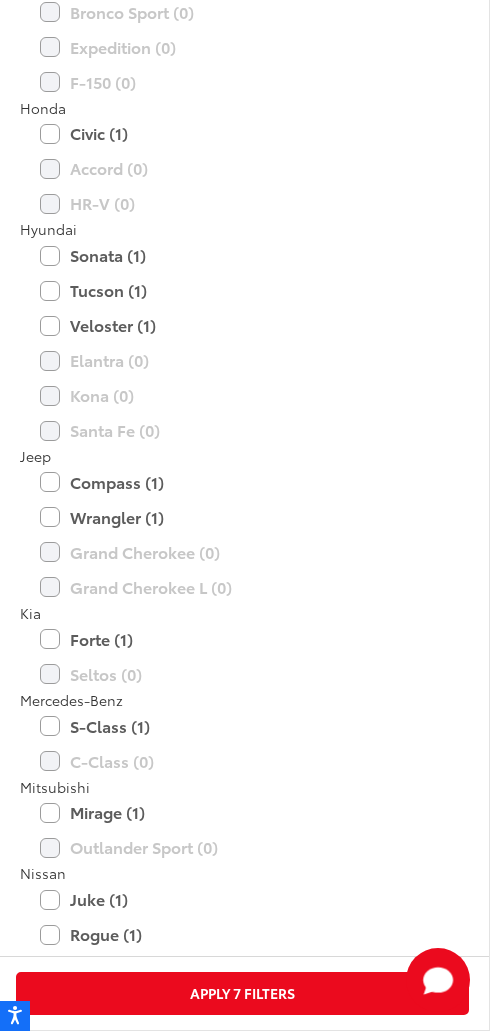 scroll, scrollTop: 504, scrollLeft: 0, axis: vertical 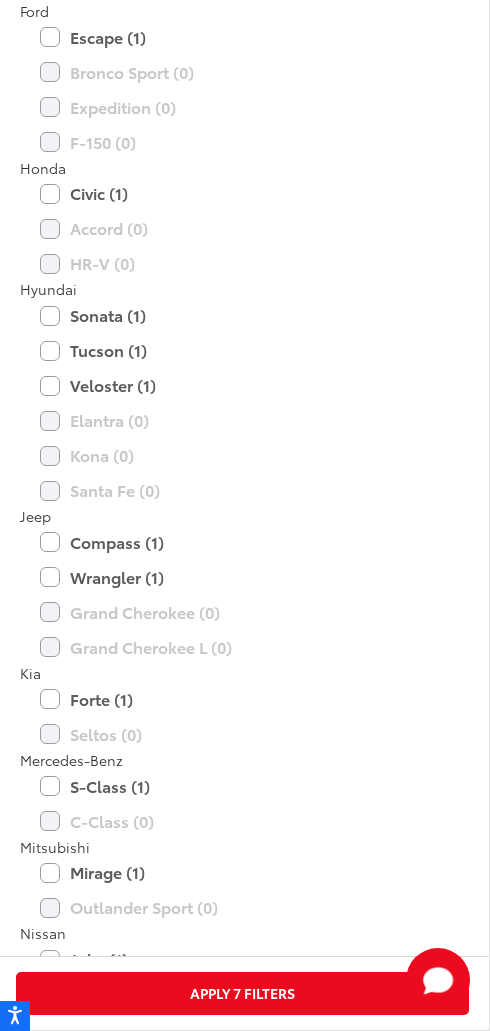 click on "Civic (1)" at bounding box center [242, 193] 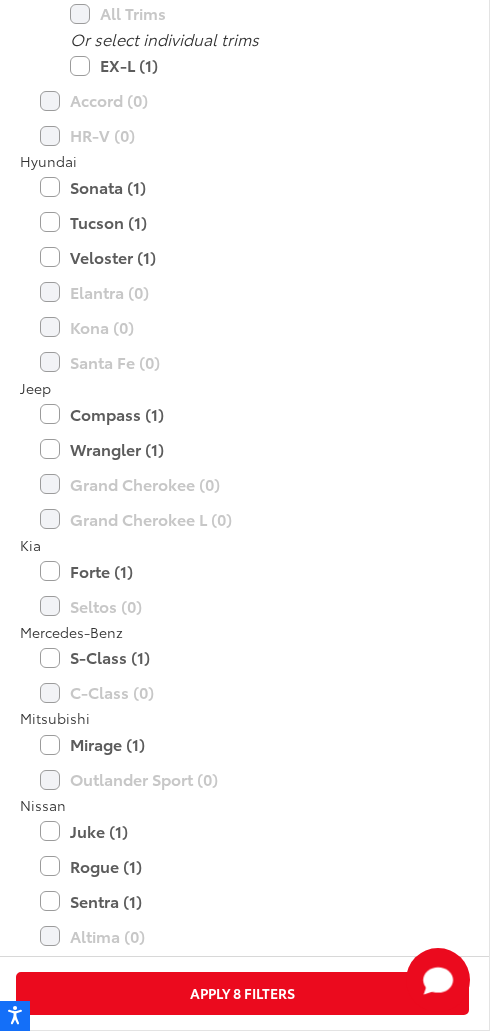 scroll, scrollTop: 718, scrollLeft: 0, axis: vertical 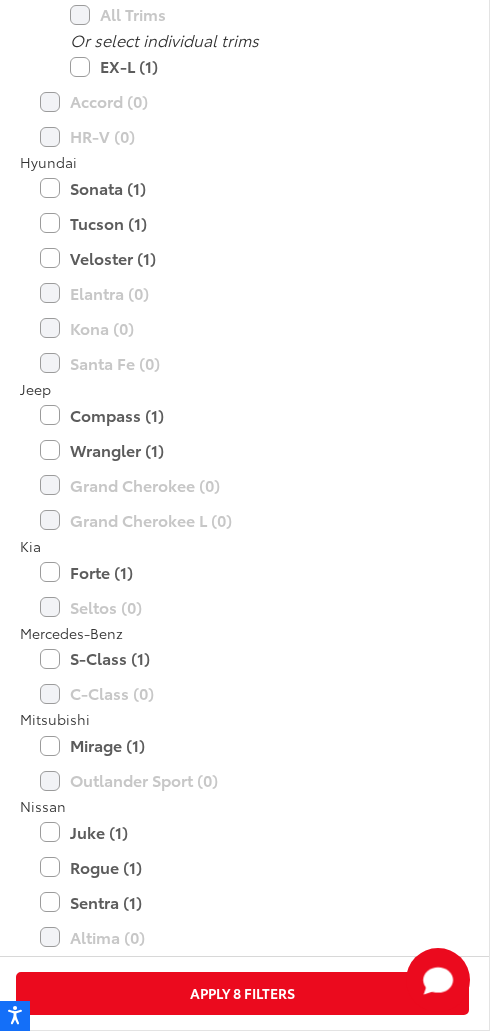 click on "Forte (1)" at bounding box center (242, 572) 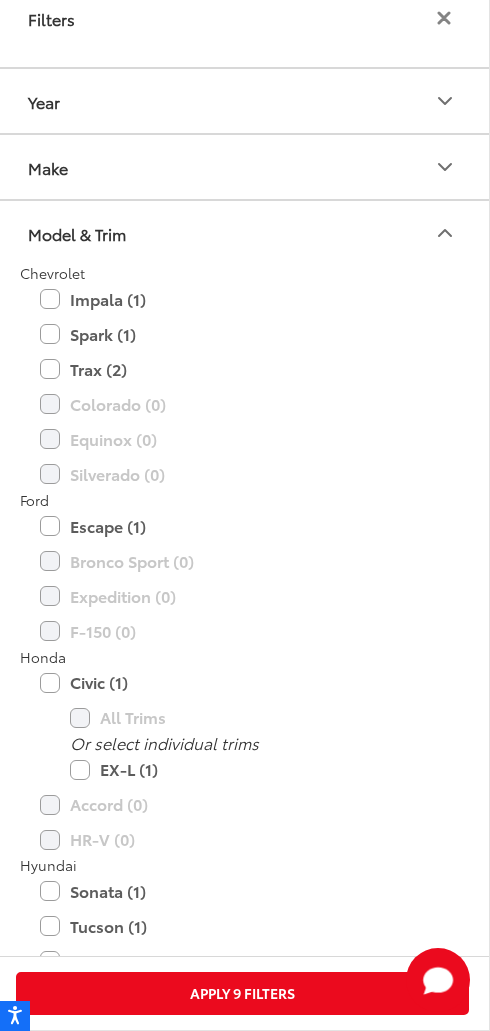 scroll, scrollTop: 2, scrollLeft: 0, axis: vertical 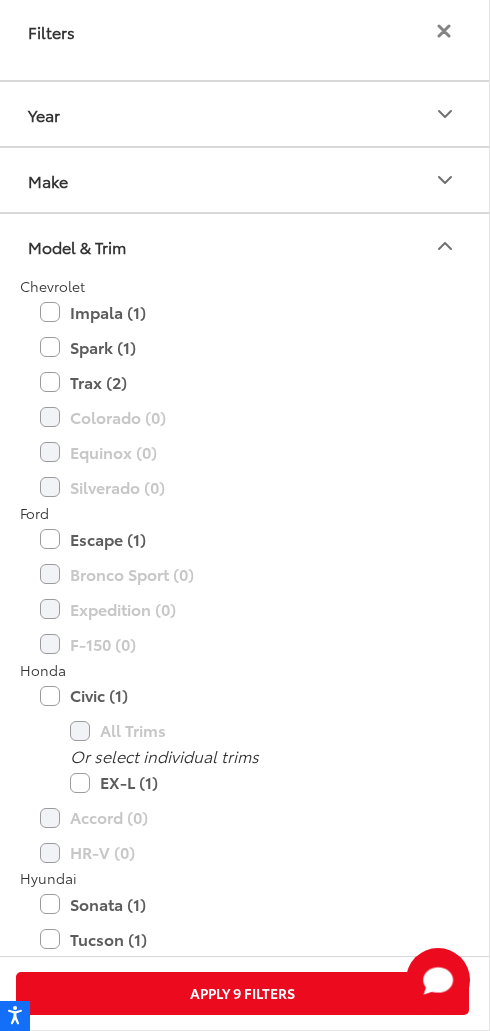 click on "Apply 9 Filters" at bounding box center (242, 993) 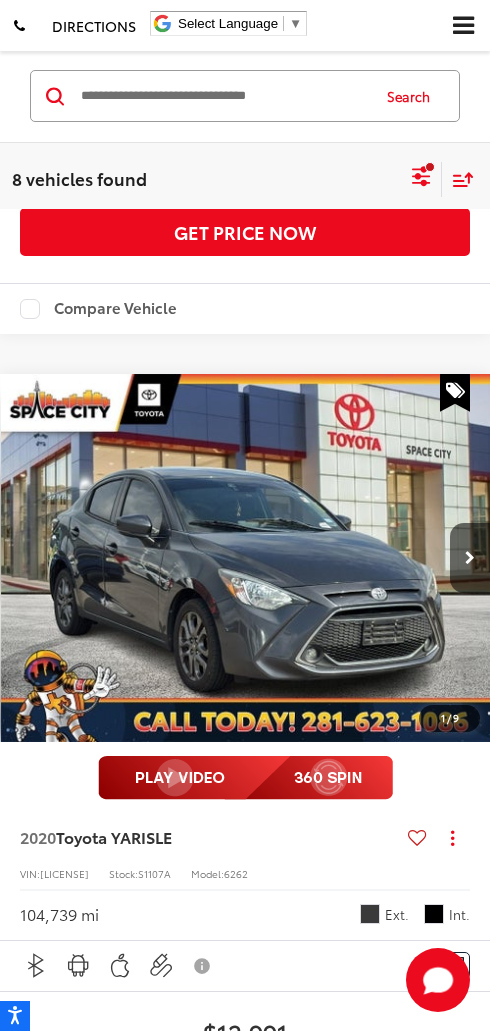 scroll, scrollTop: 7031, scrollLeft: 0, axis: vertical 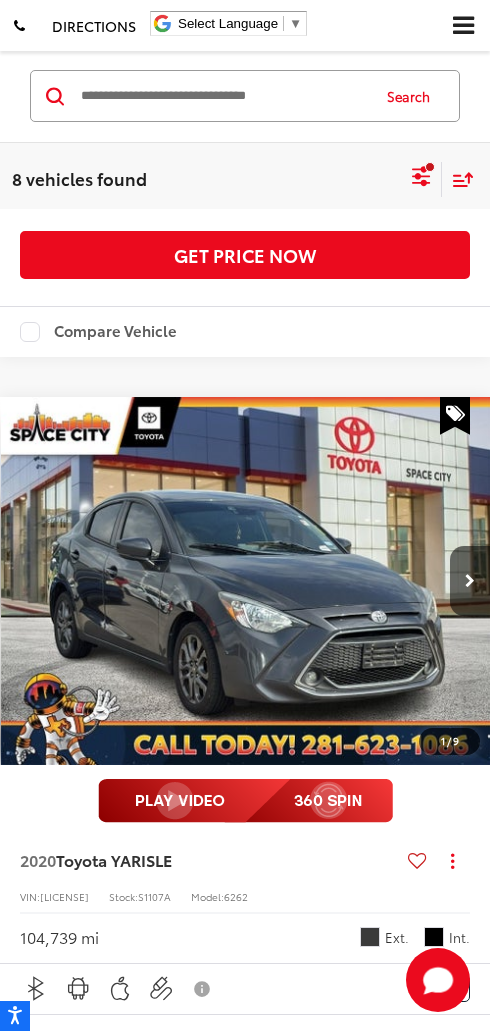 click at bounding box center [463, 25] 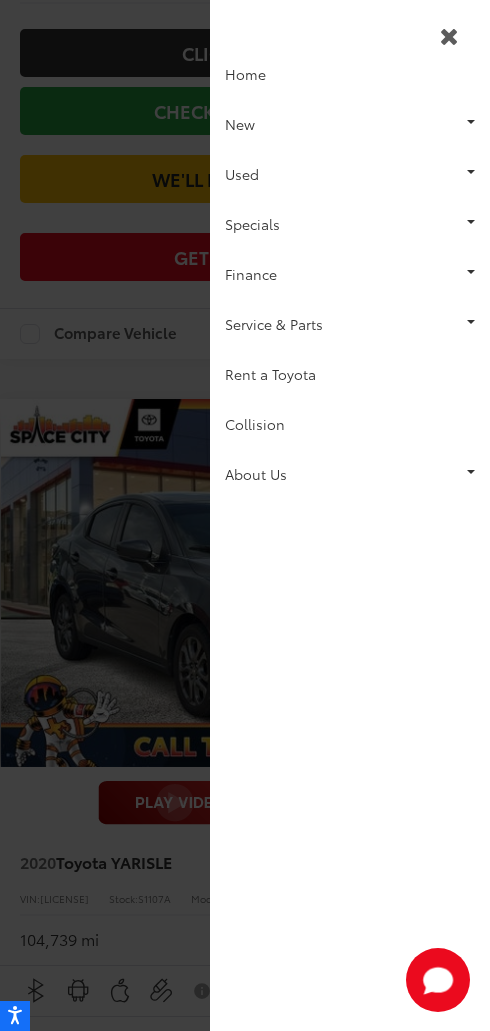 scroll, scrollTop: 0, scrollLeft: 0, axis: both 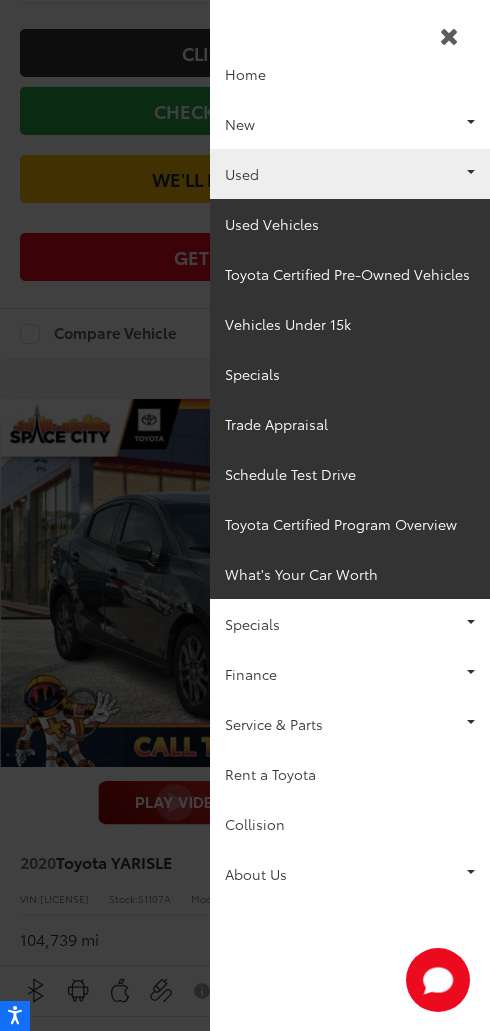 click on "Toyota Certified Pre-Owned Vehicles" at bounding box center [350, 274] 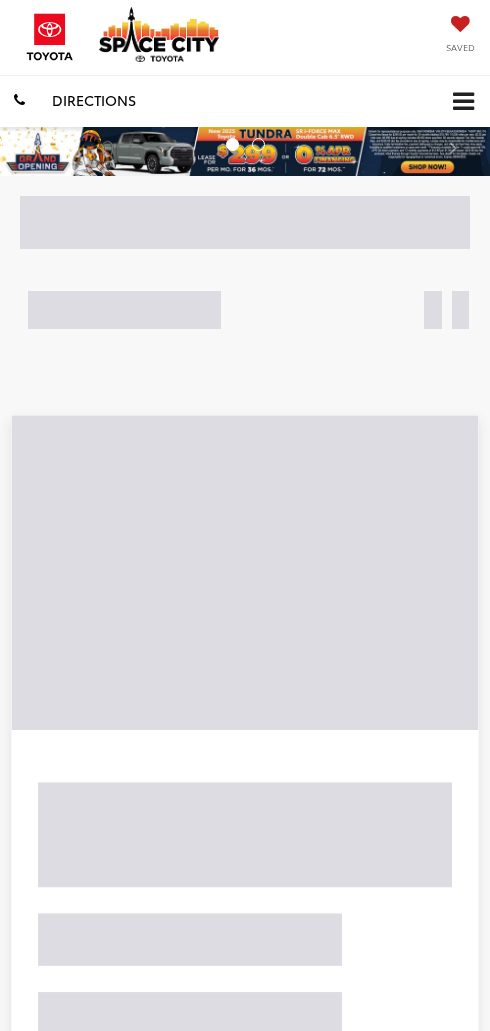 scroll, scrollTop: 0, scrollLeft: 0, axis: both 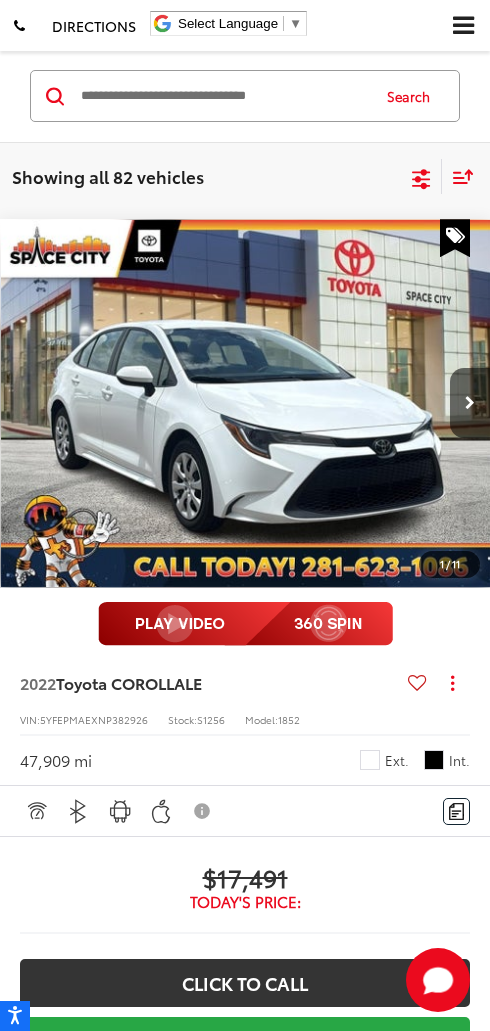 click 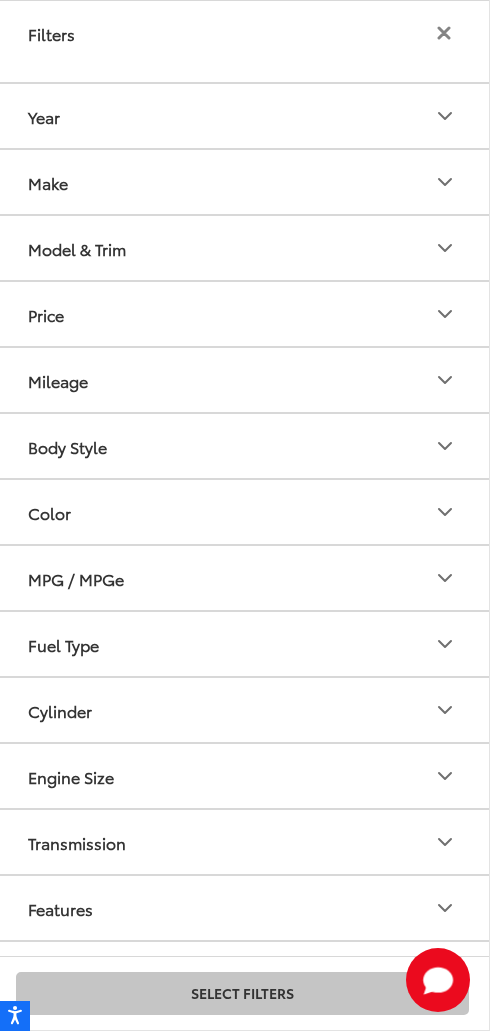 scroll, scrollTop: 33, scrollLeft: 0, axis: vertical 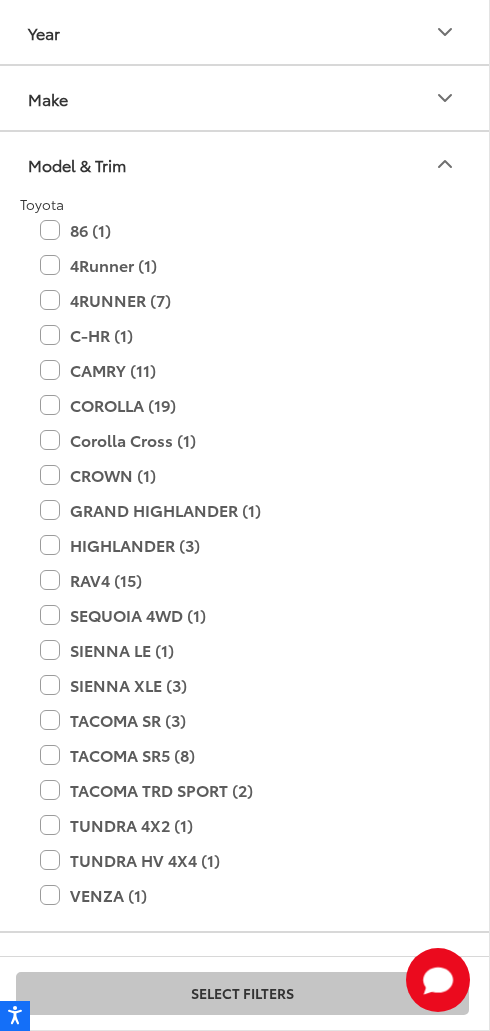 click on "86 (1)" at bounding box center (242, 230) 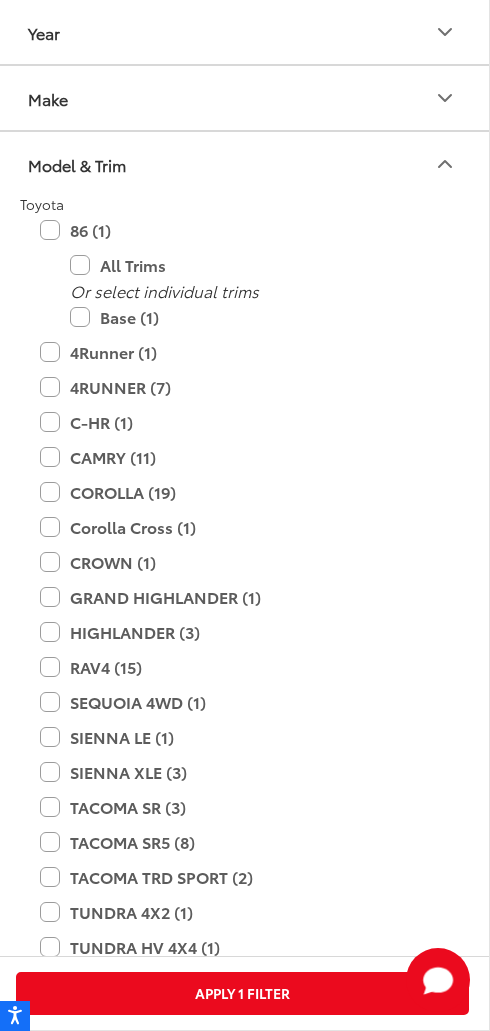 click on "4Runner (1)" at bounding box center (242, 352) 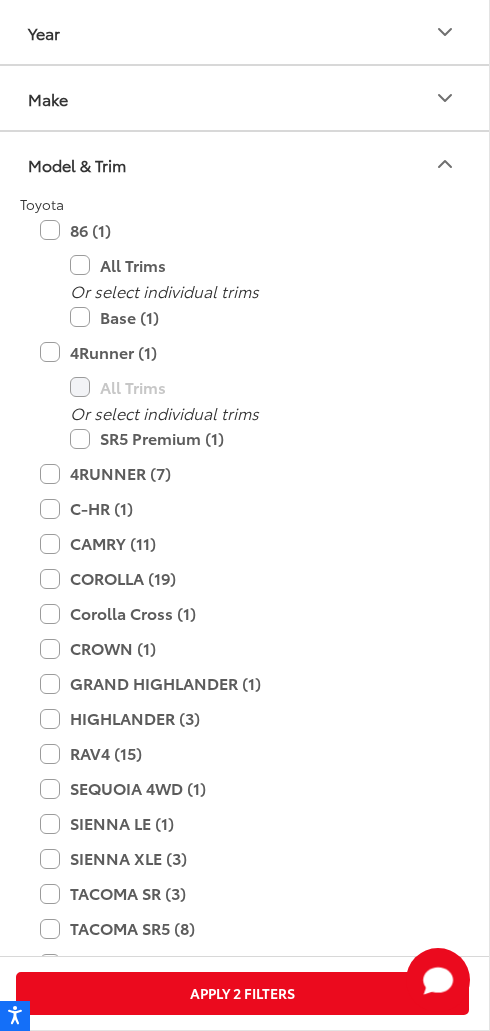click on "4RUNNER (7)" at bounding box center [242, 473] 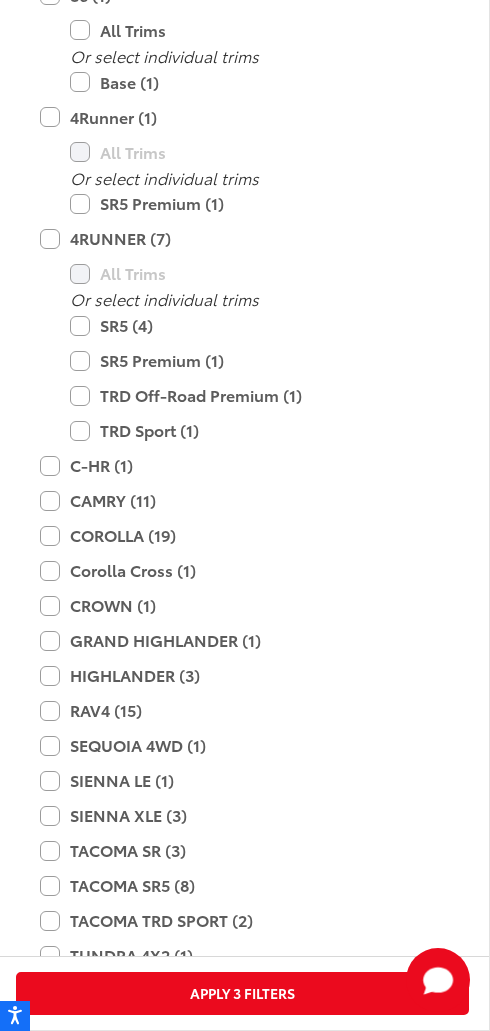 scroll, scrollTop: 373, scrollLeft: 0, axis: vertical 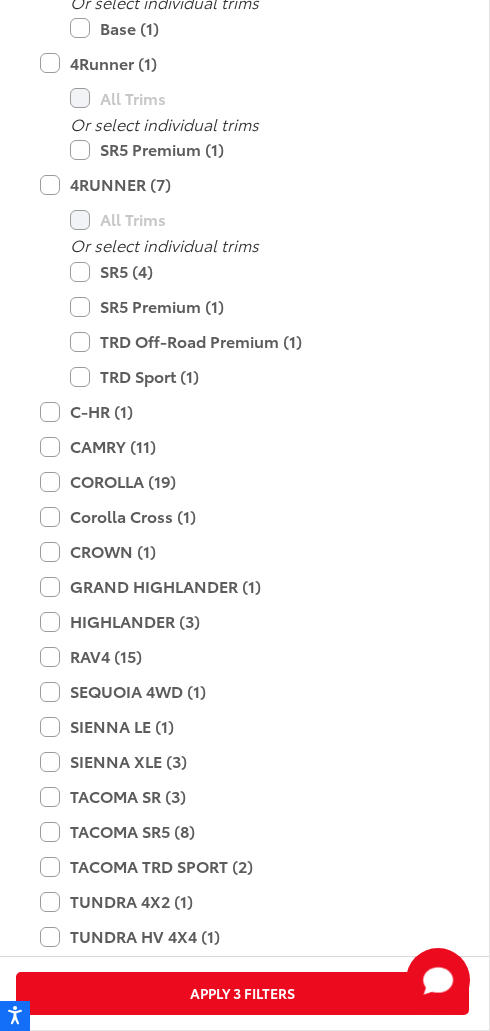 click on "C-HR (1)" at bounding box center [242, 411] 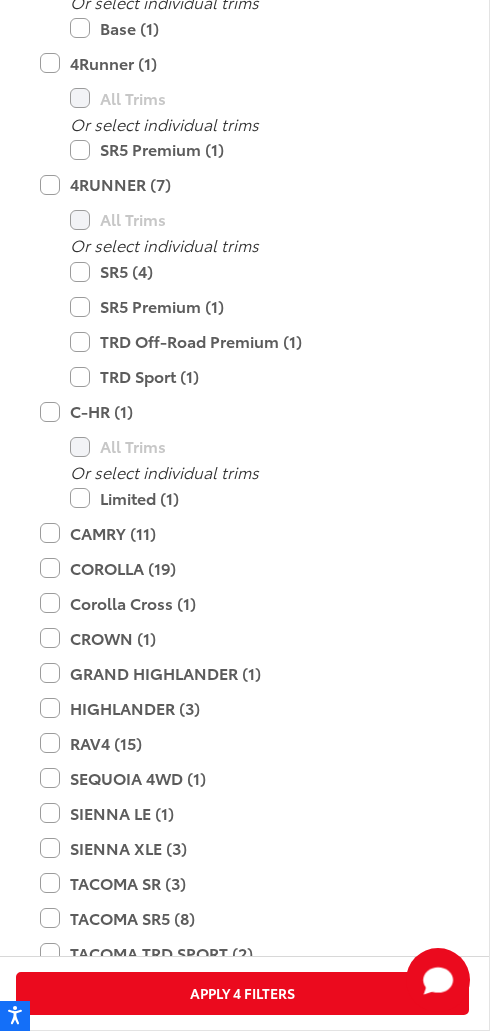 click on "CAMRY (11)" at bounding box center (242, 533) 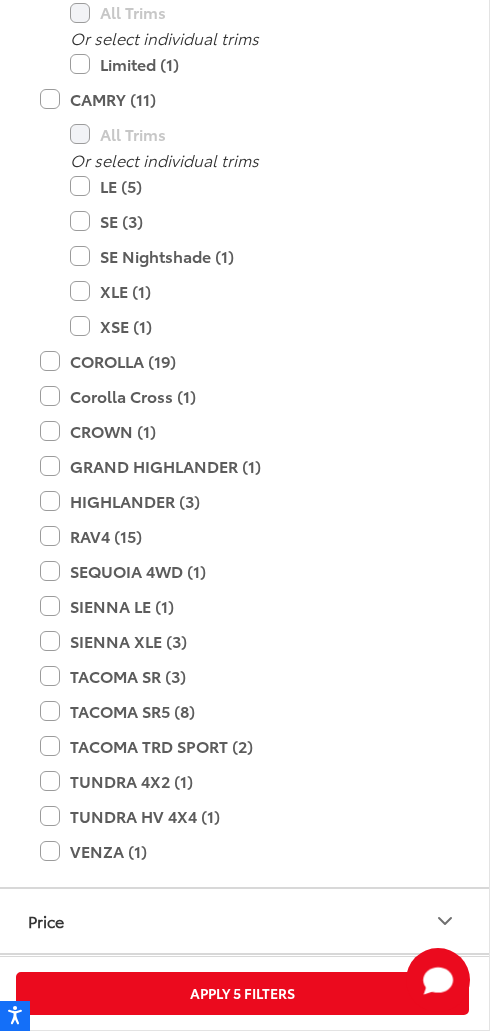 scroll, scrollTop: 808, scrollLeft: 0, axis: vertical 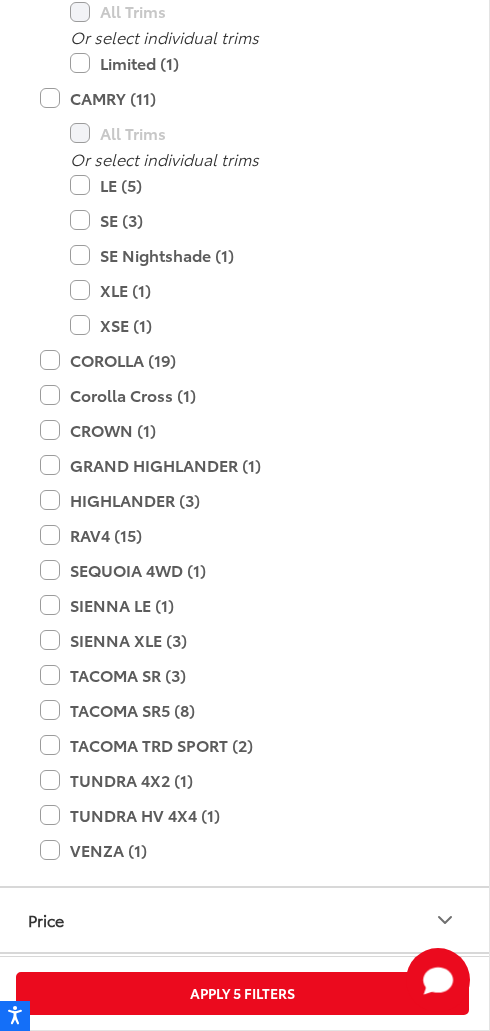 click on "COROLLA (19)" at bounding box center (242, 360) 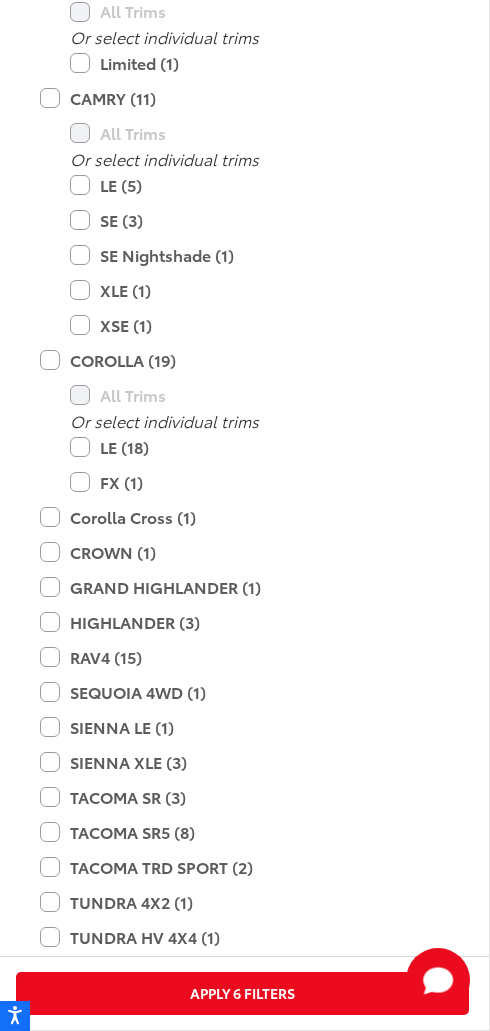 click on "Corolla Cross (1)" at bounding box center (242, 517) 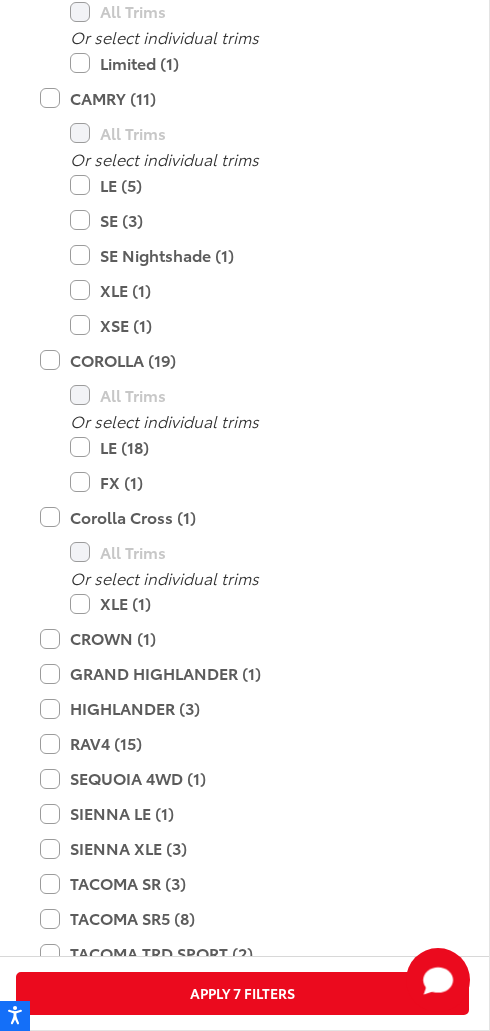 click on "CROWN (1)" at bounding box center [242, 638] 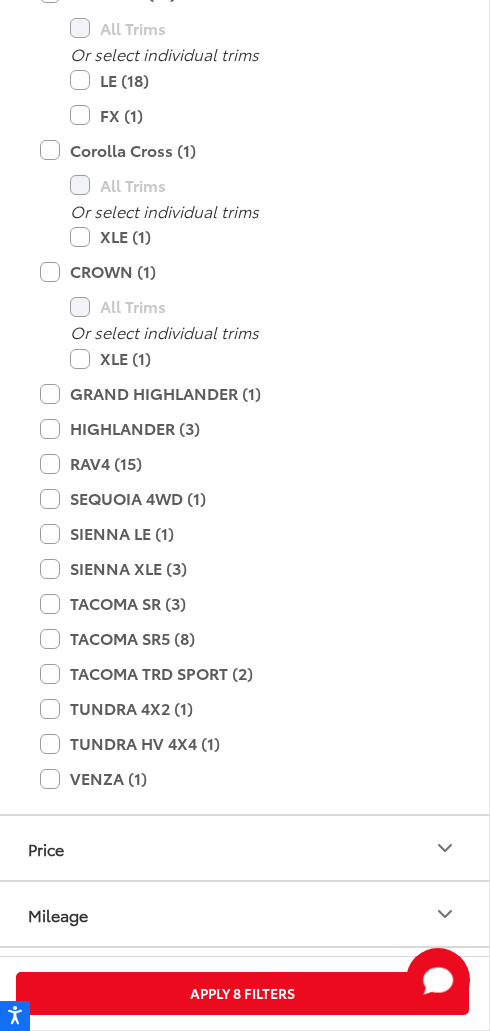 scroll, scrollTop: 1179, scrollLeft: 0, axis: vertical 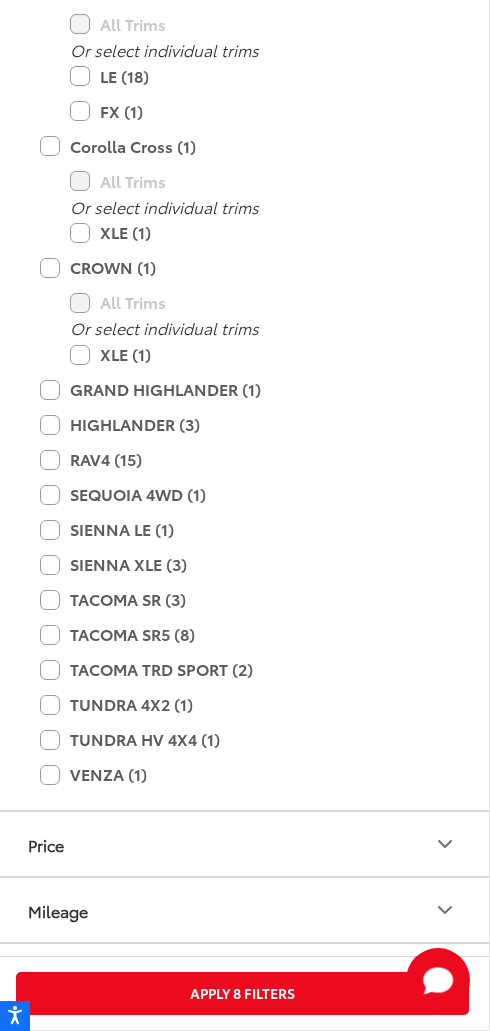 click on "RAV4 (15)" at bounding box center (242, 459) 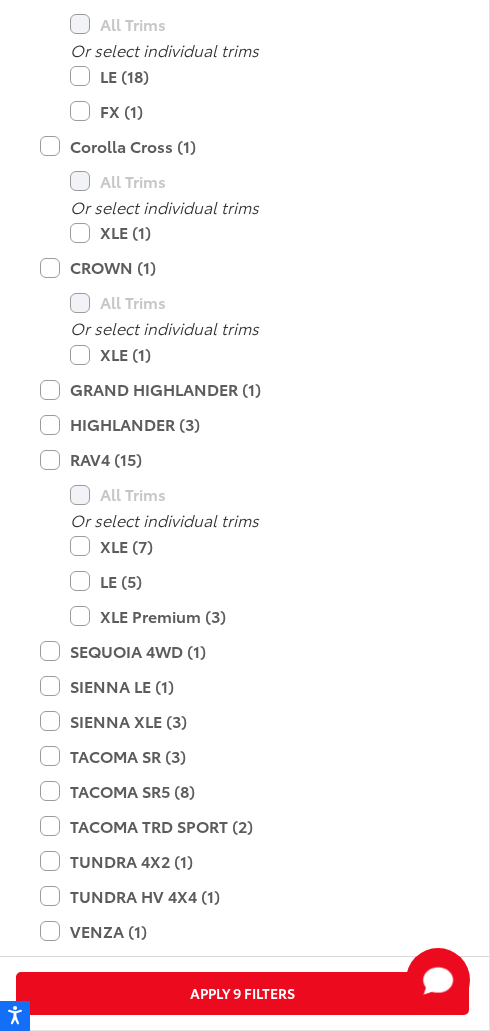 click on "SIENNA LE (1)" at bounding box center [242, 686] 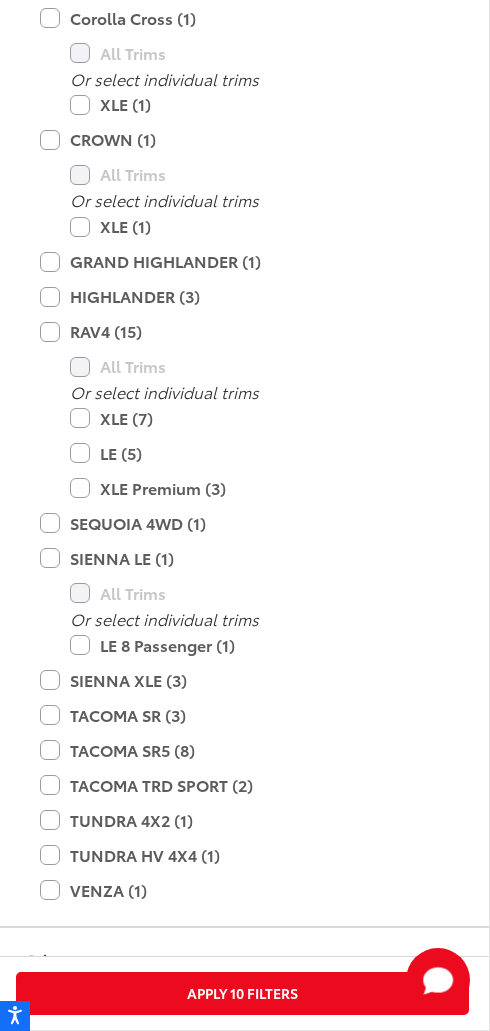 scroll, scrollTop: 1308, scrollLeft: 0, axis: vertical 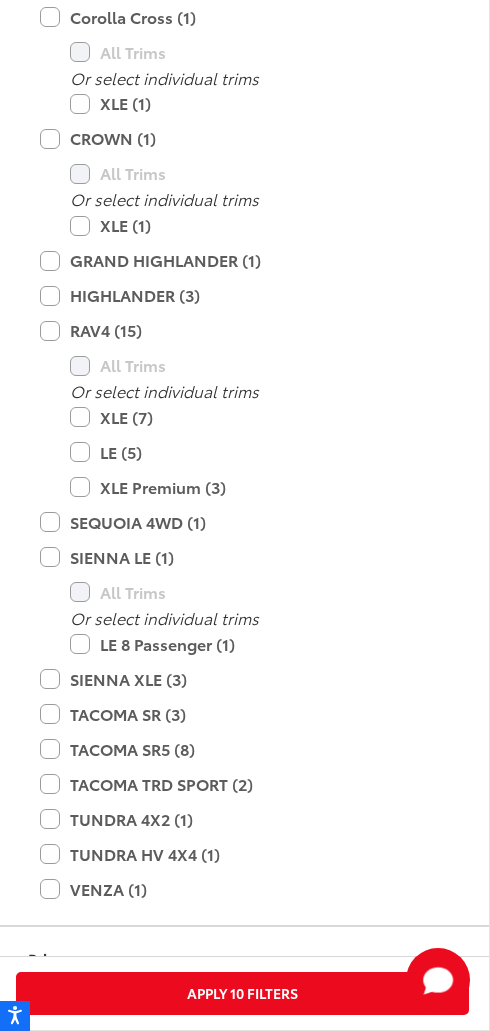 click on "SIENNA XLE (3)" at bounding box center (242, 679) 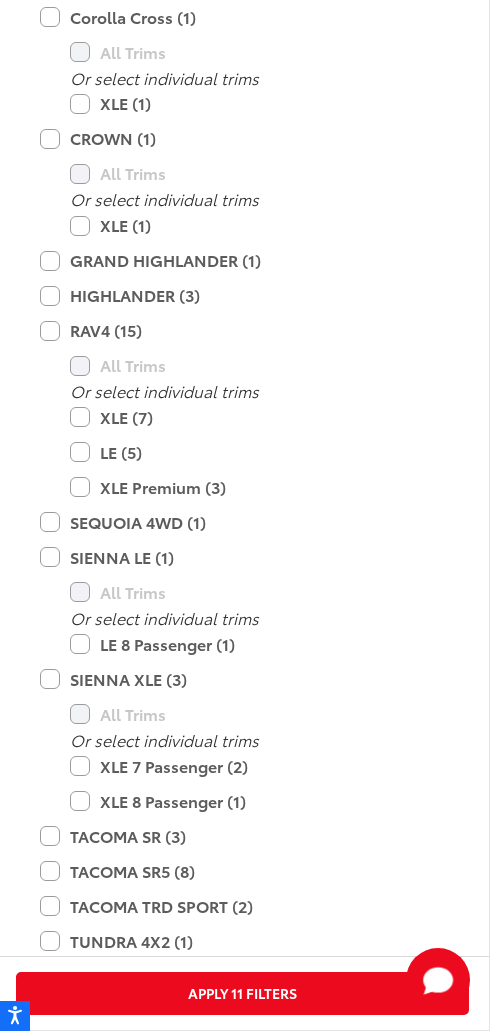 click on "TACOMA SR (3)" at bounding box center (242, 836) 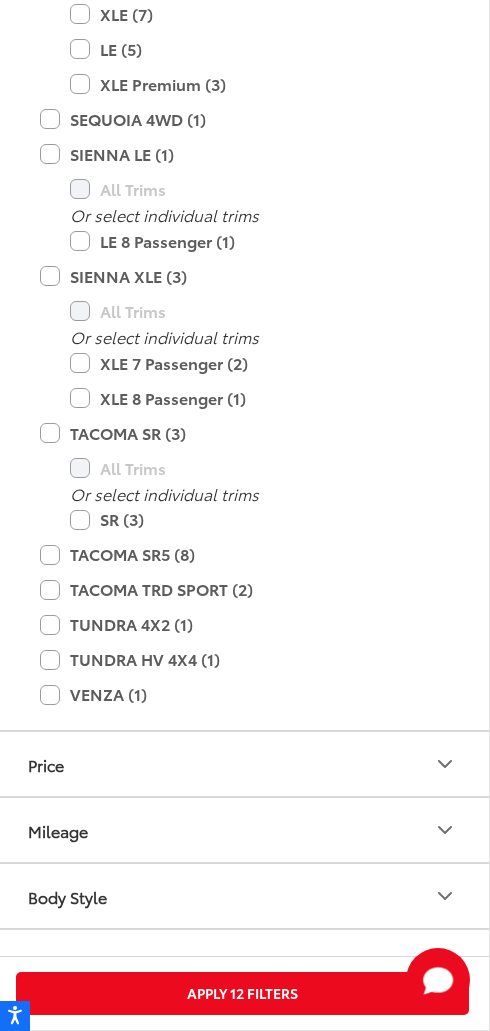 scroll, scrollTop: 1713, scrollLeft: 0, axis: vertical 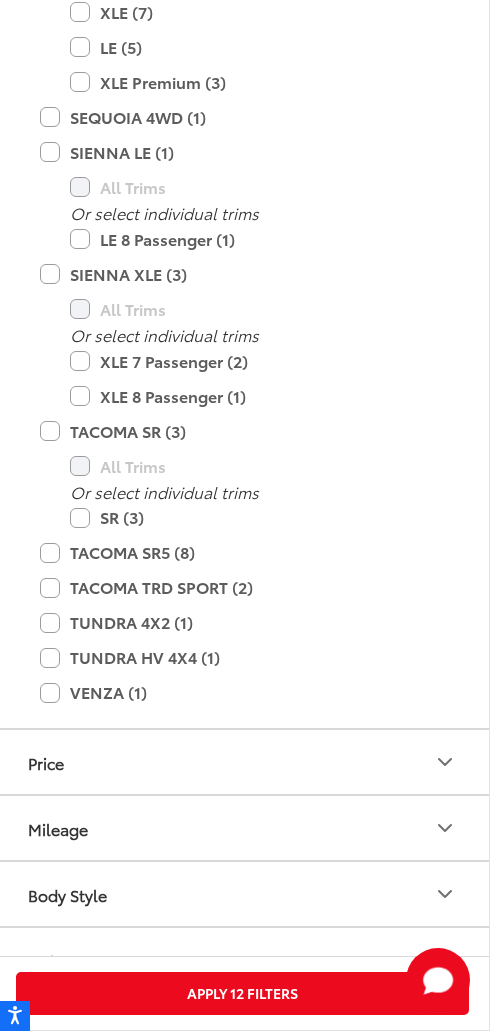 click on "TACOMA SR (3)" at bounding box center [242, 431] 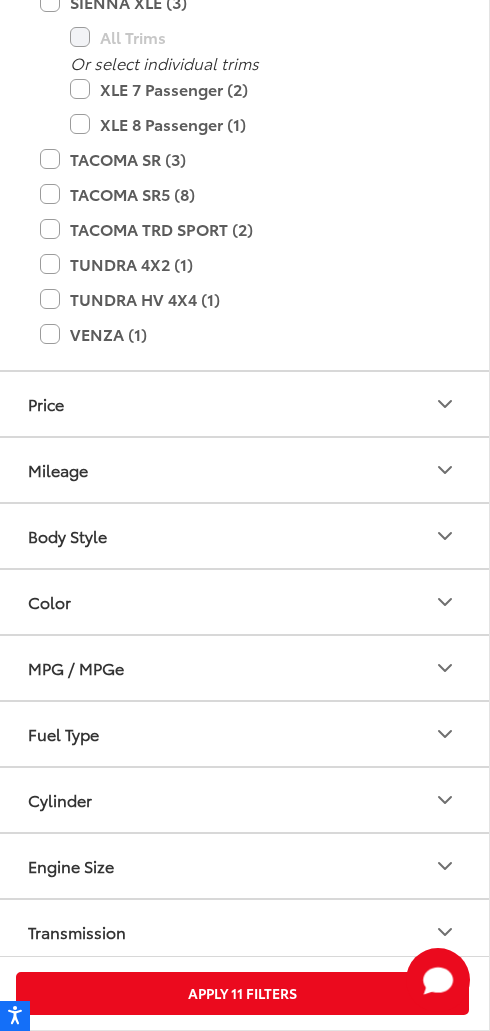 scroll, scrollTop: 2000, scrollLeft: 0, axis: vertical 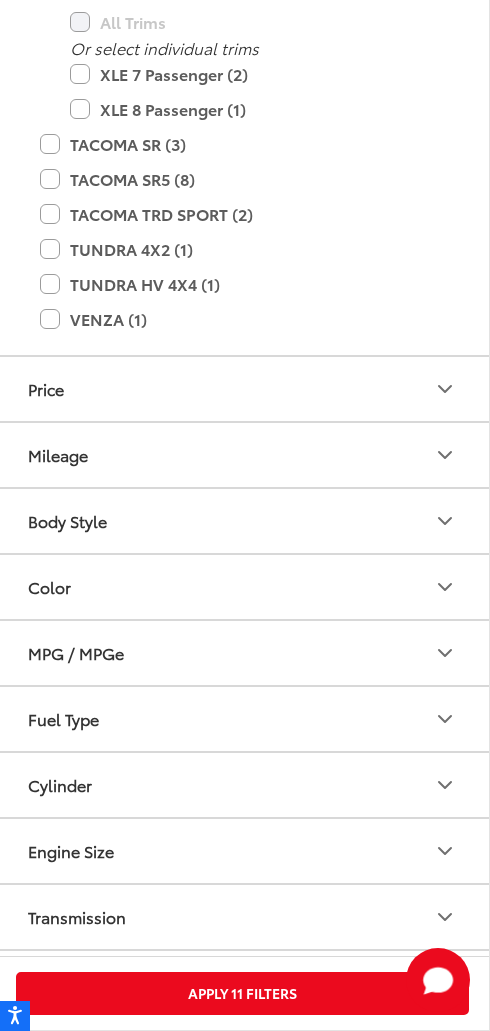 click on "Price" at bounding box center (242, 389) 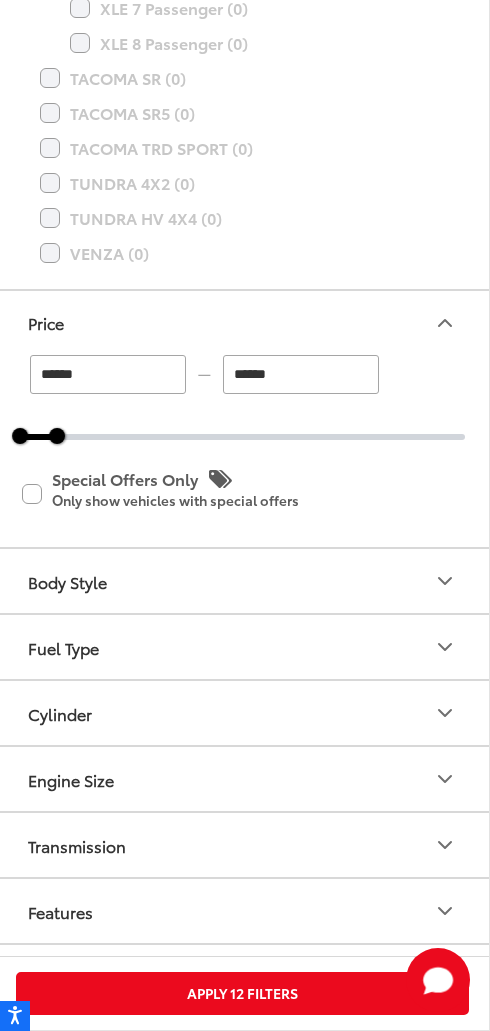 click on "Apply 12 Filters" at bounding box center (242, 993) 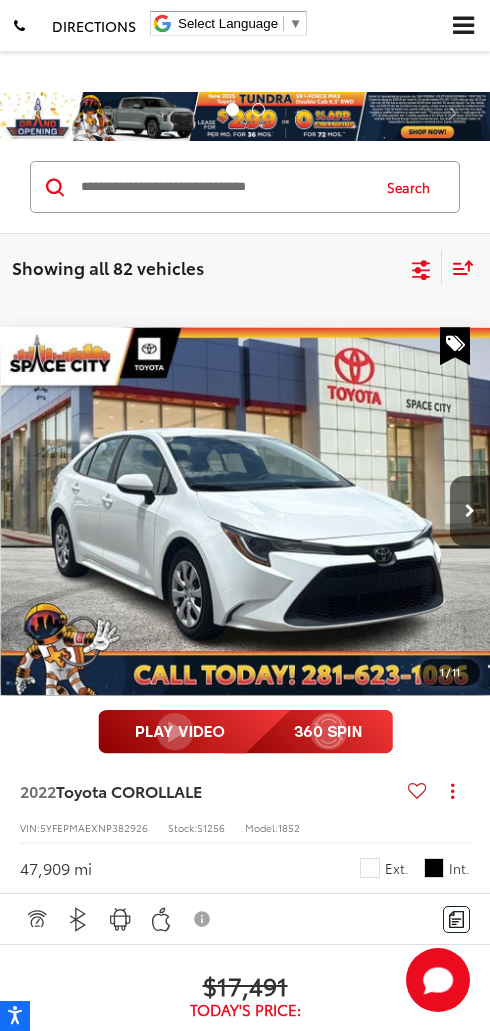 scroll, scrollTop: 976, scrollLeft: 0, axis: vertical 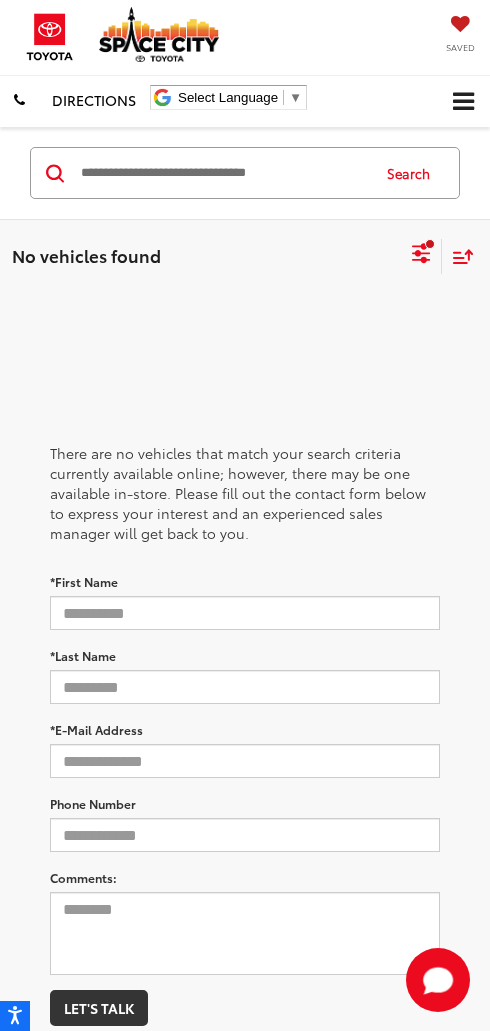 click 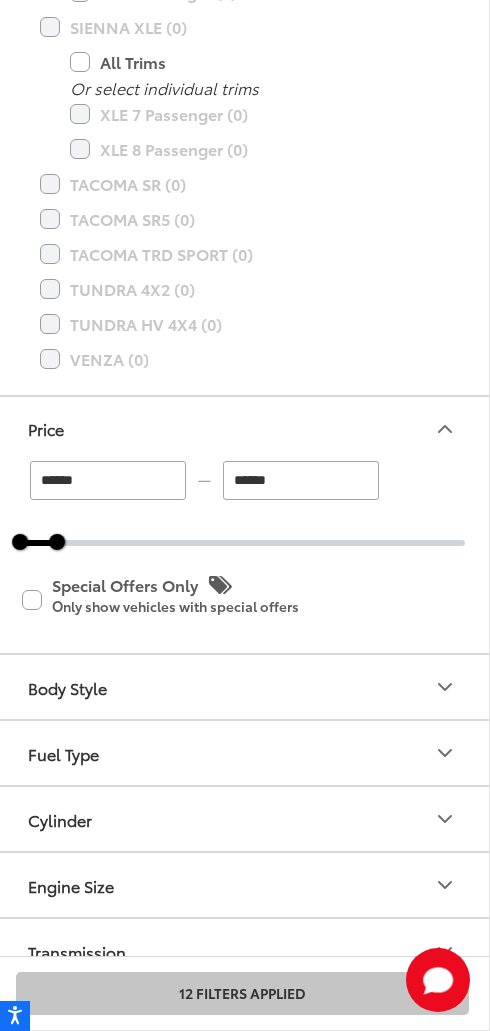 scroll, scrollTop: 1959, scrollLeft: 0, axis: vertical 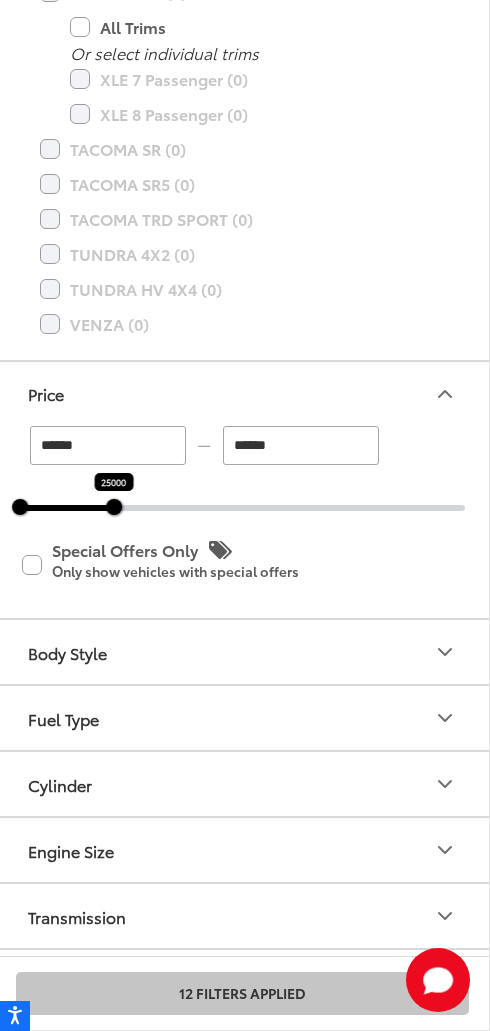 type on "******" 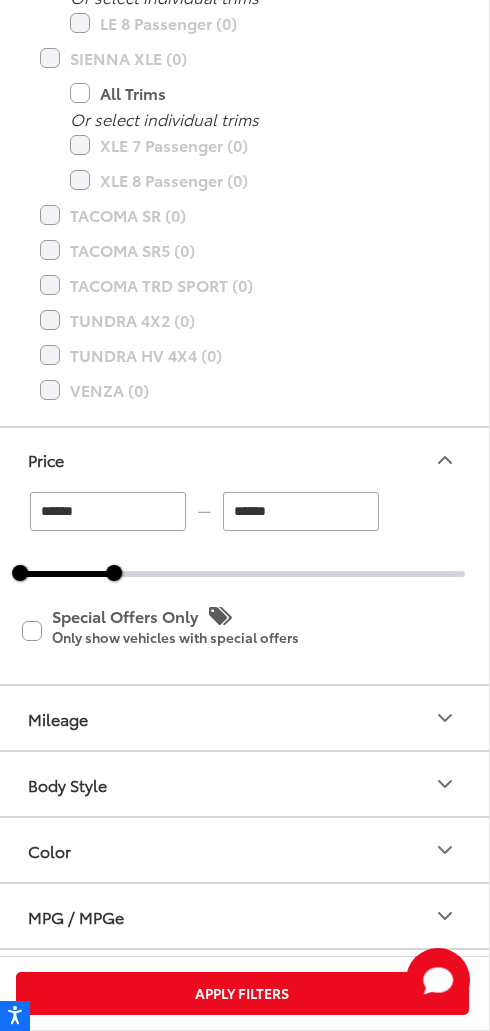 click on "Apply Filters" at bounding box center [242, 993] 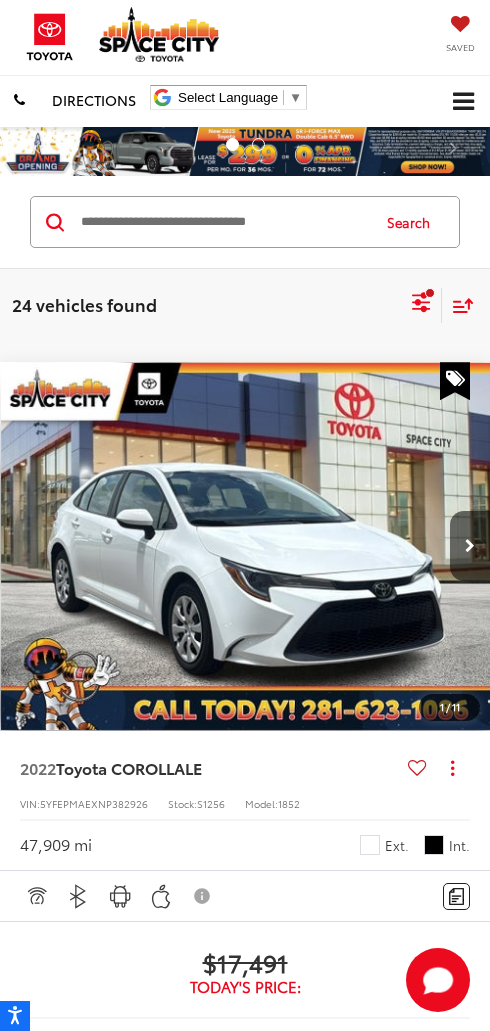 click 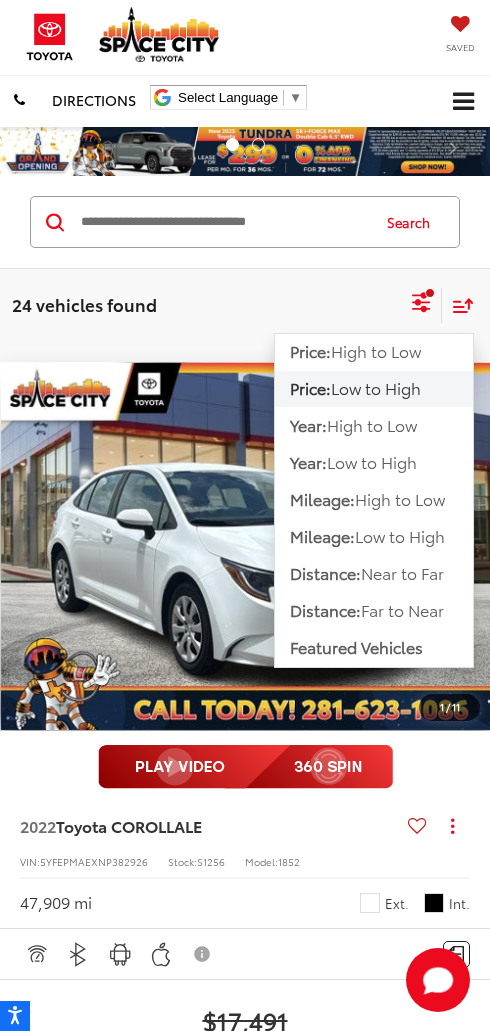 click on "Low to High" at bounding box center (376, 387) 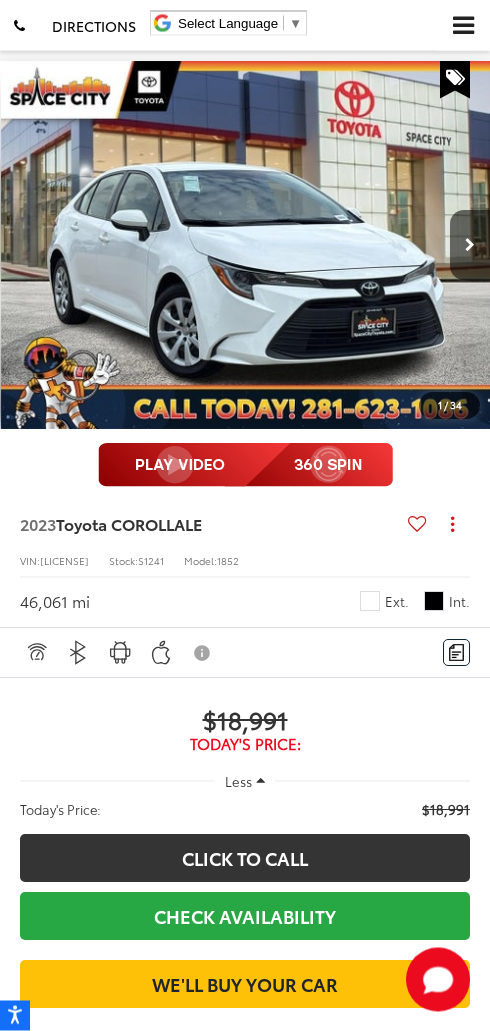 scroll, scrollTop: 7505, scrollLeft: 0, axis: vertical 